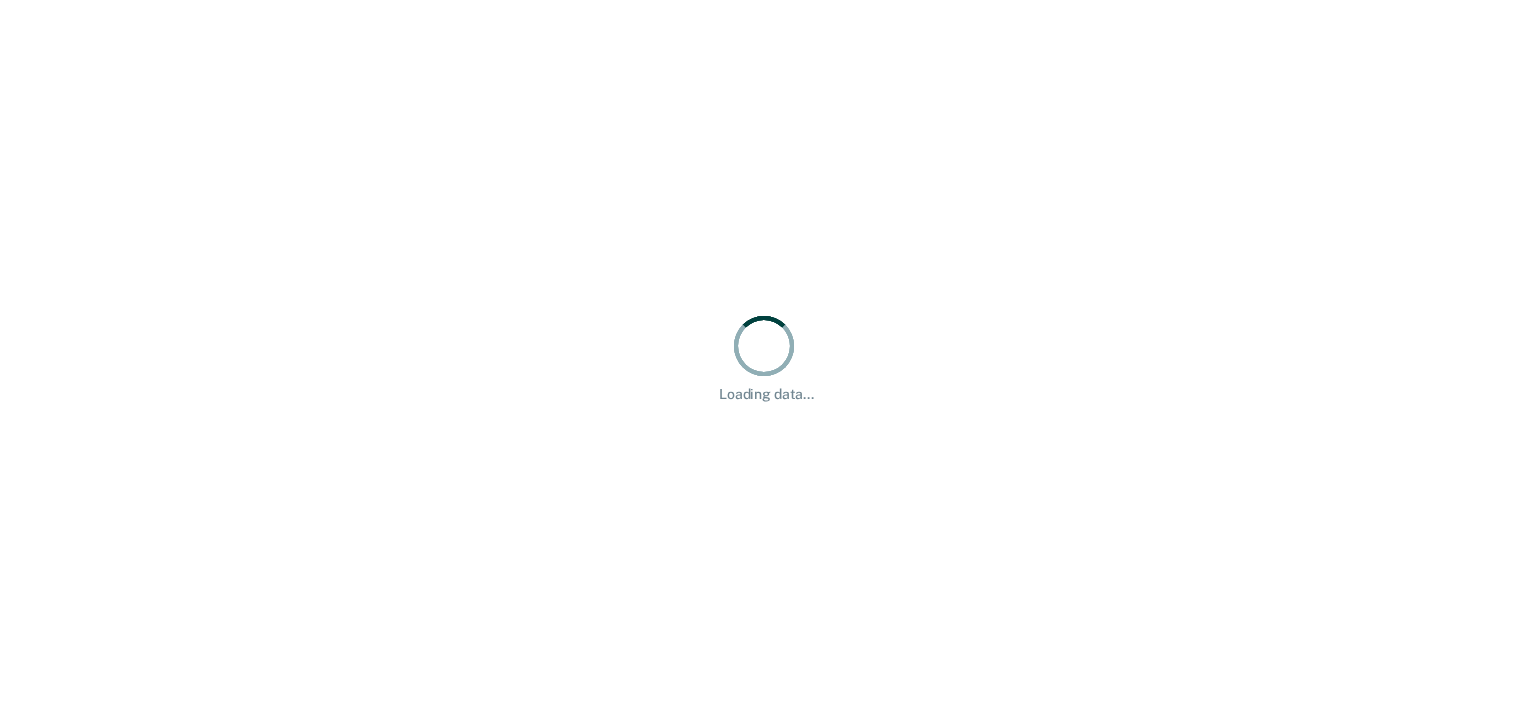 scroll, scrollTop: 0, scrollLeft: 0, axis: both 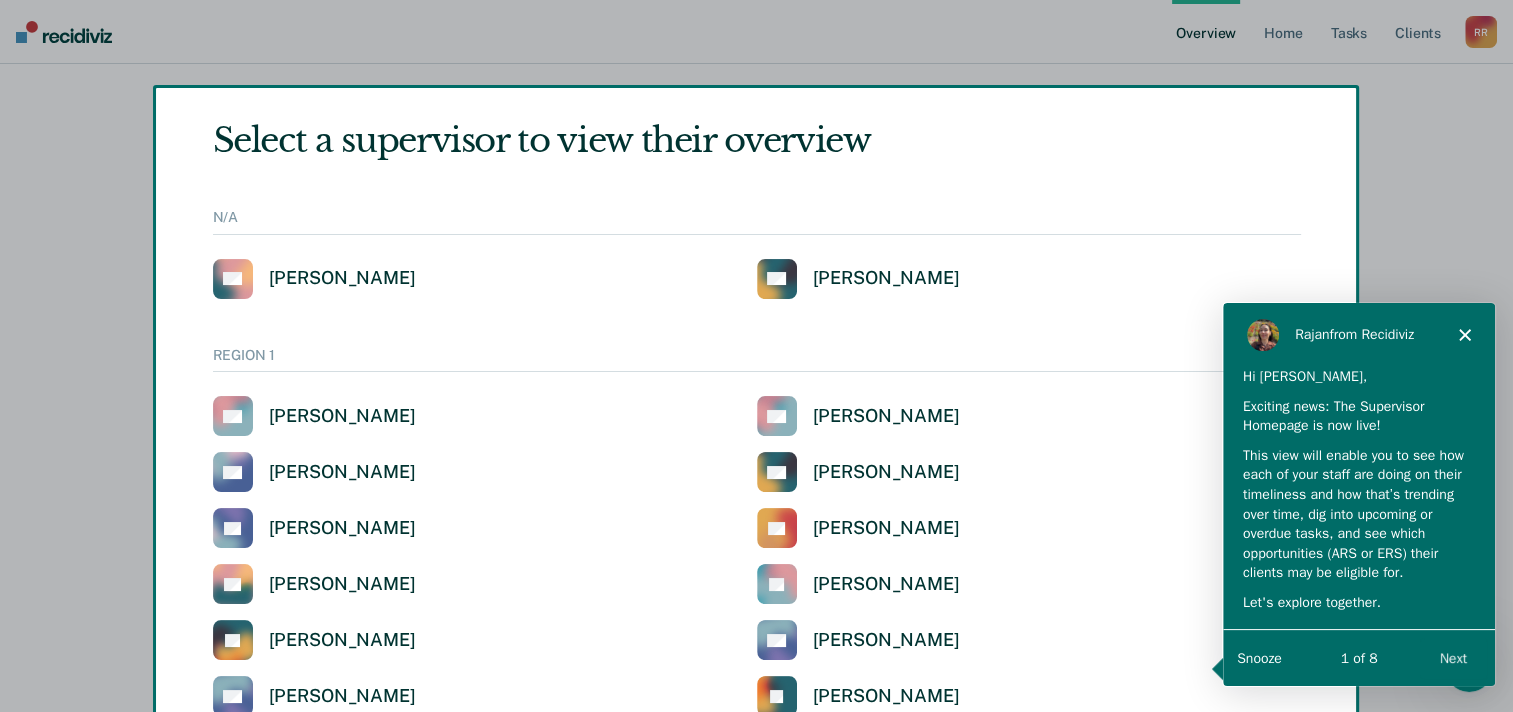 click 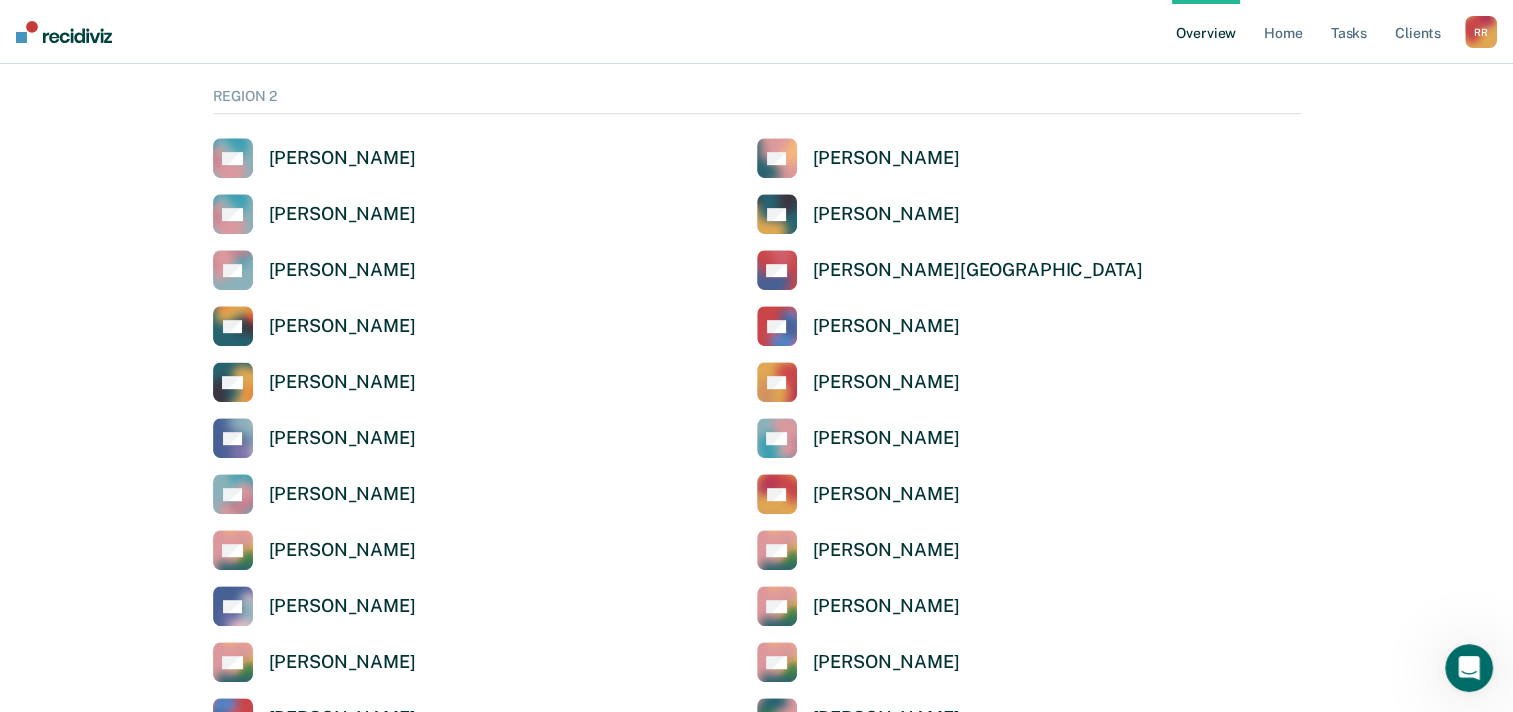 scroll, scrollTop: 300, scrollLeft: 0, axis: vertical 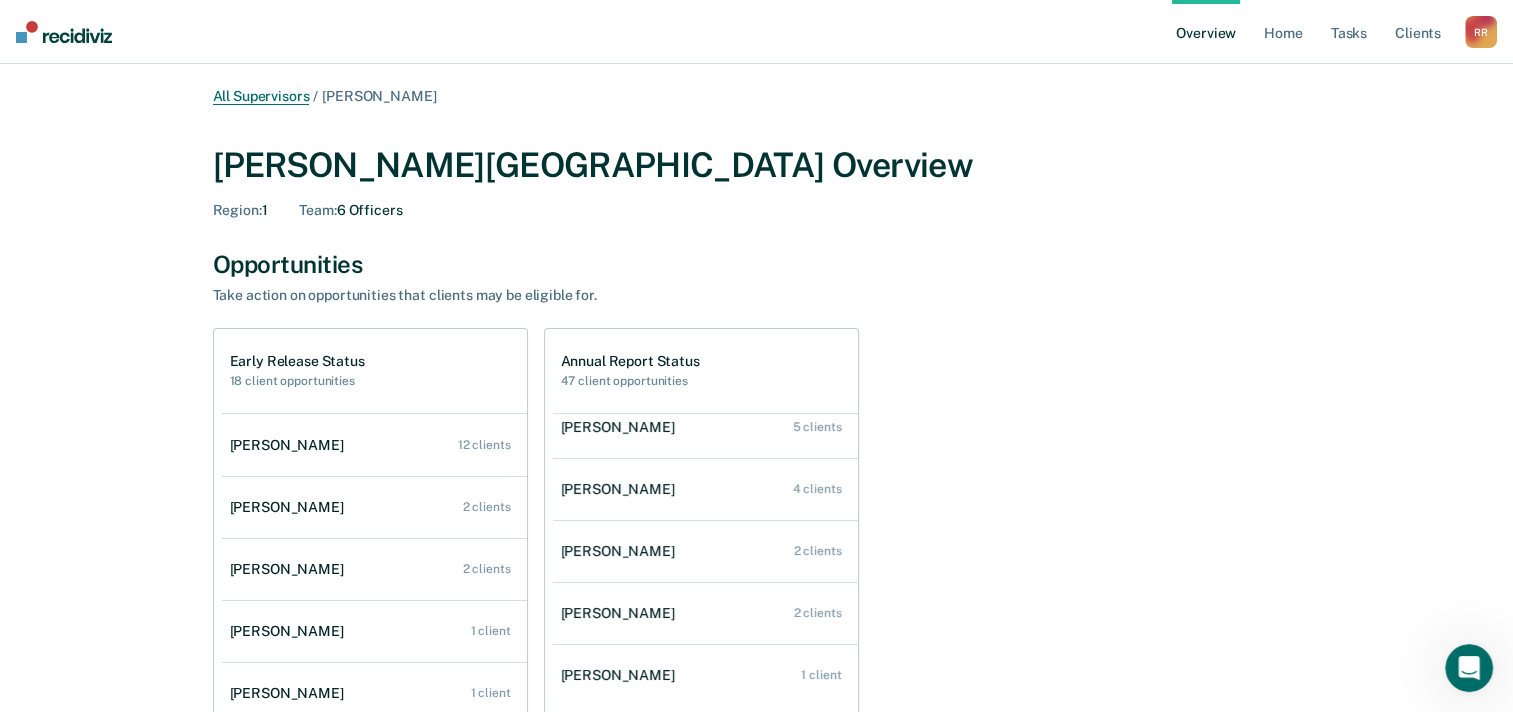 click on "All Supervisors" at bounding box center (261, 96) 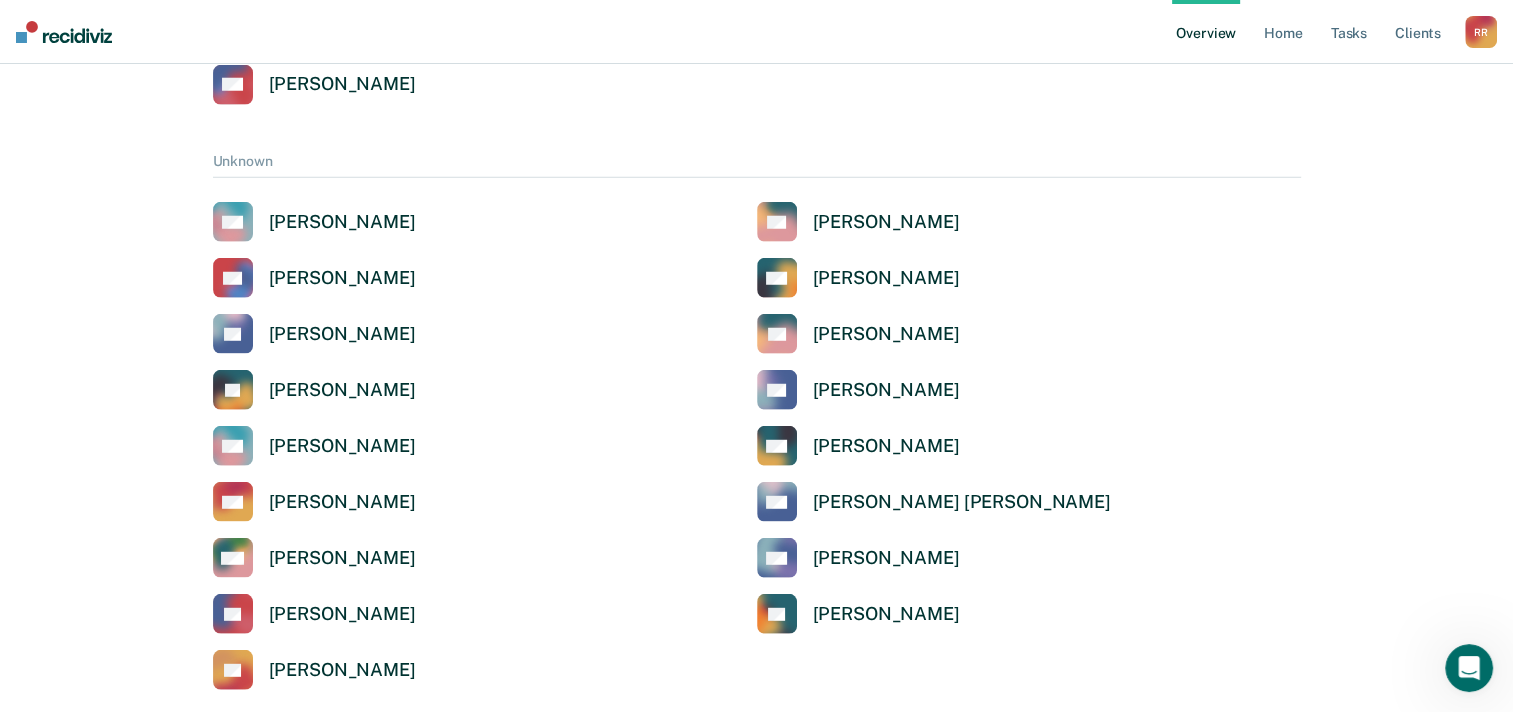 scroll, scrollTop: 5460, scrollLeft: 0, axis: vertical 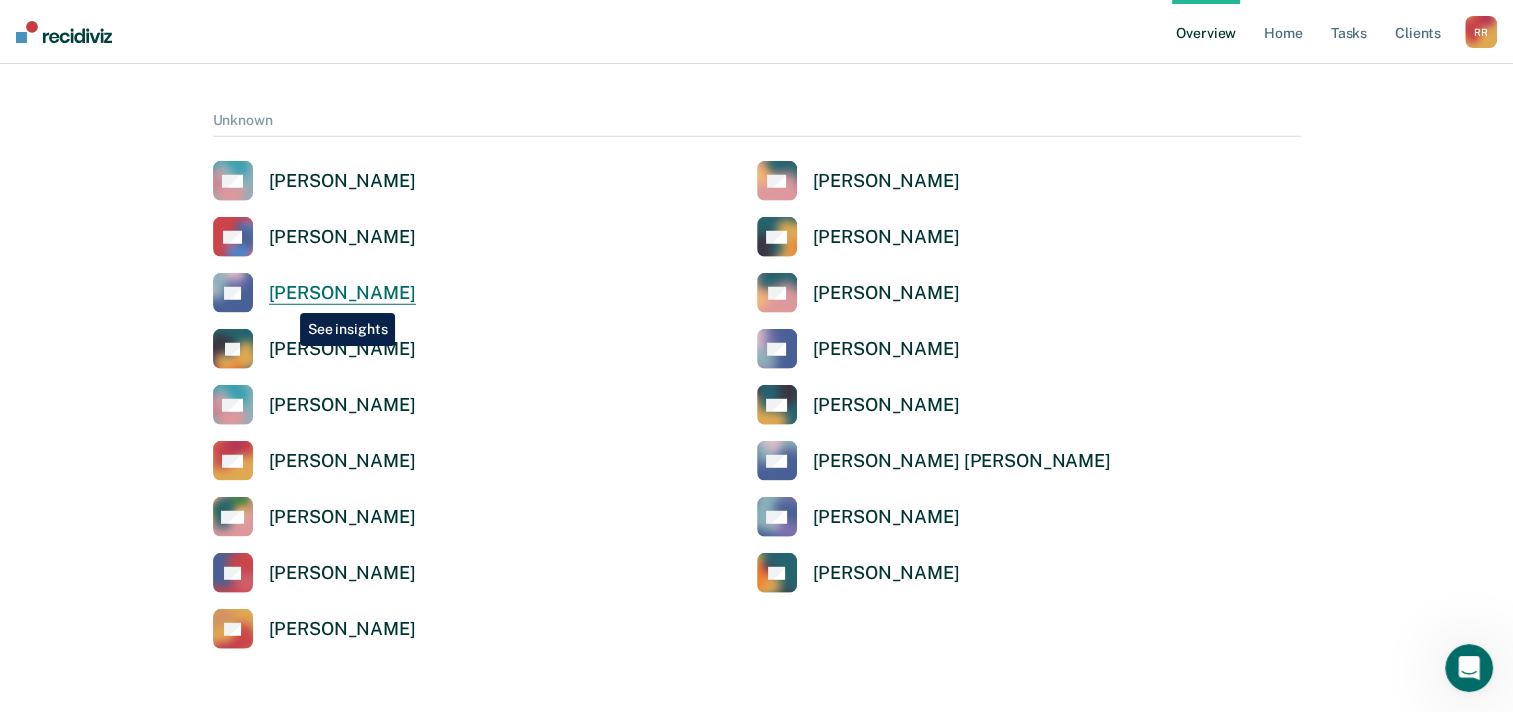 click on "Ervin Toliver" at bounding box center [342, 293] 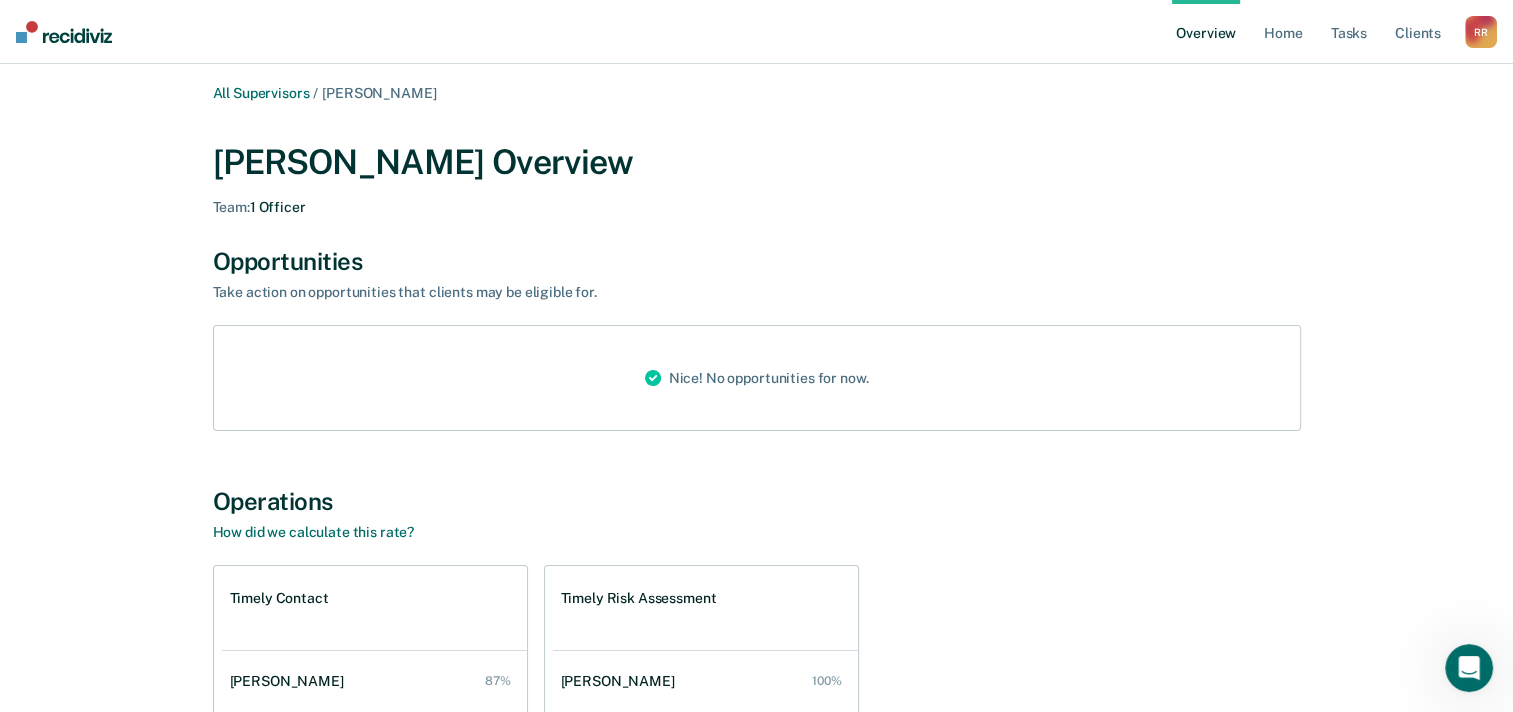scroll, scrollTop: 0, scrollLeft: 0, axis: both 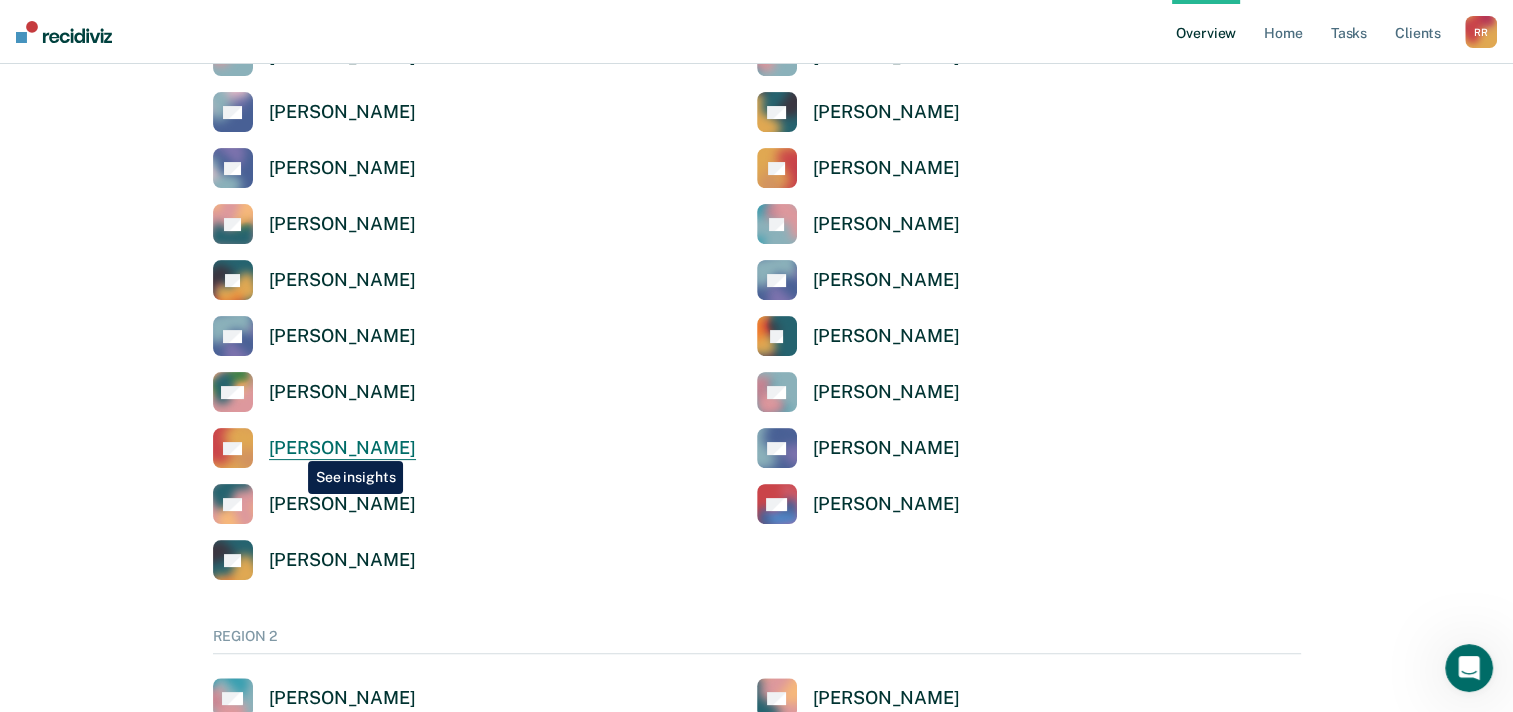 click on "Robert Kimbro" at bounding box center [342, 448] 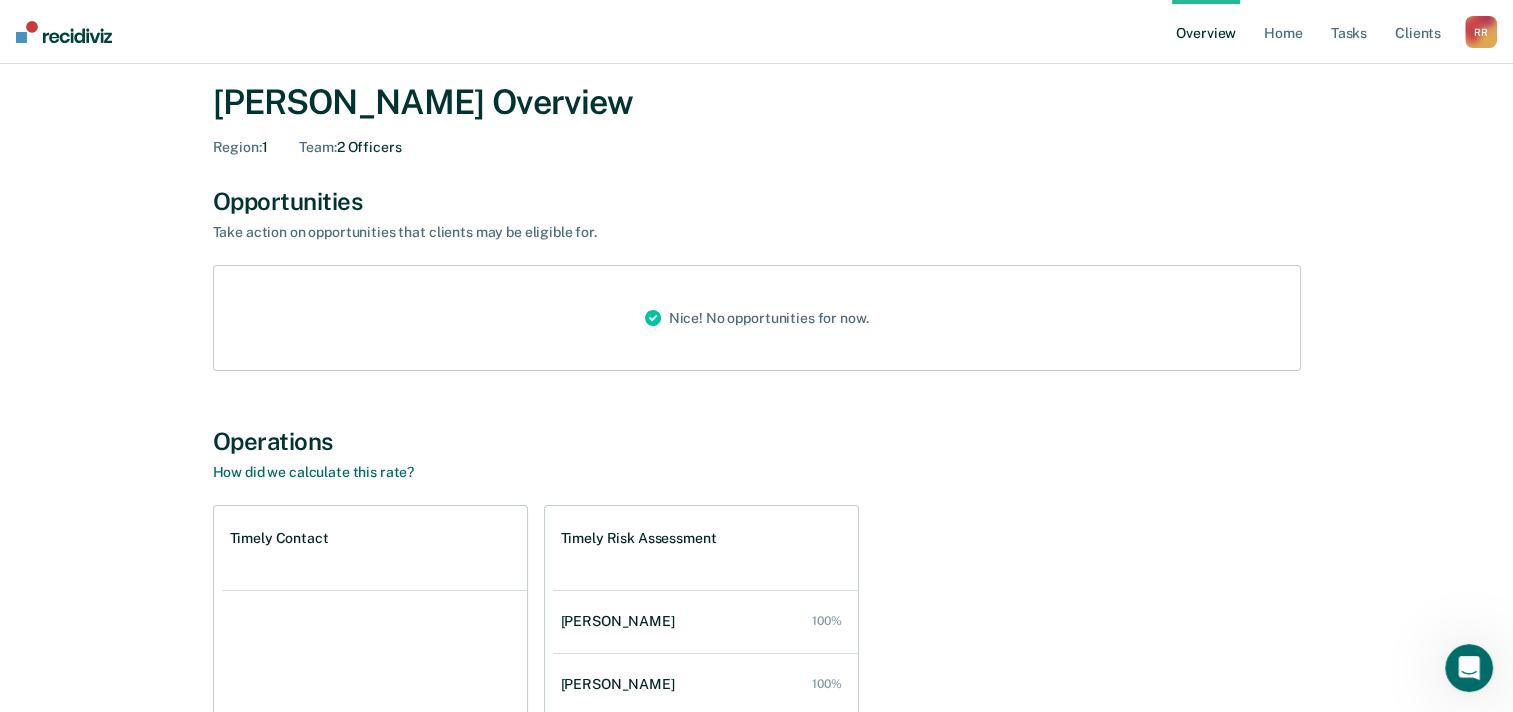 scroll, scrollTop: 0, scrollLeft: 0, axis: both 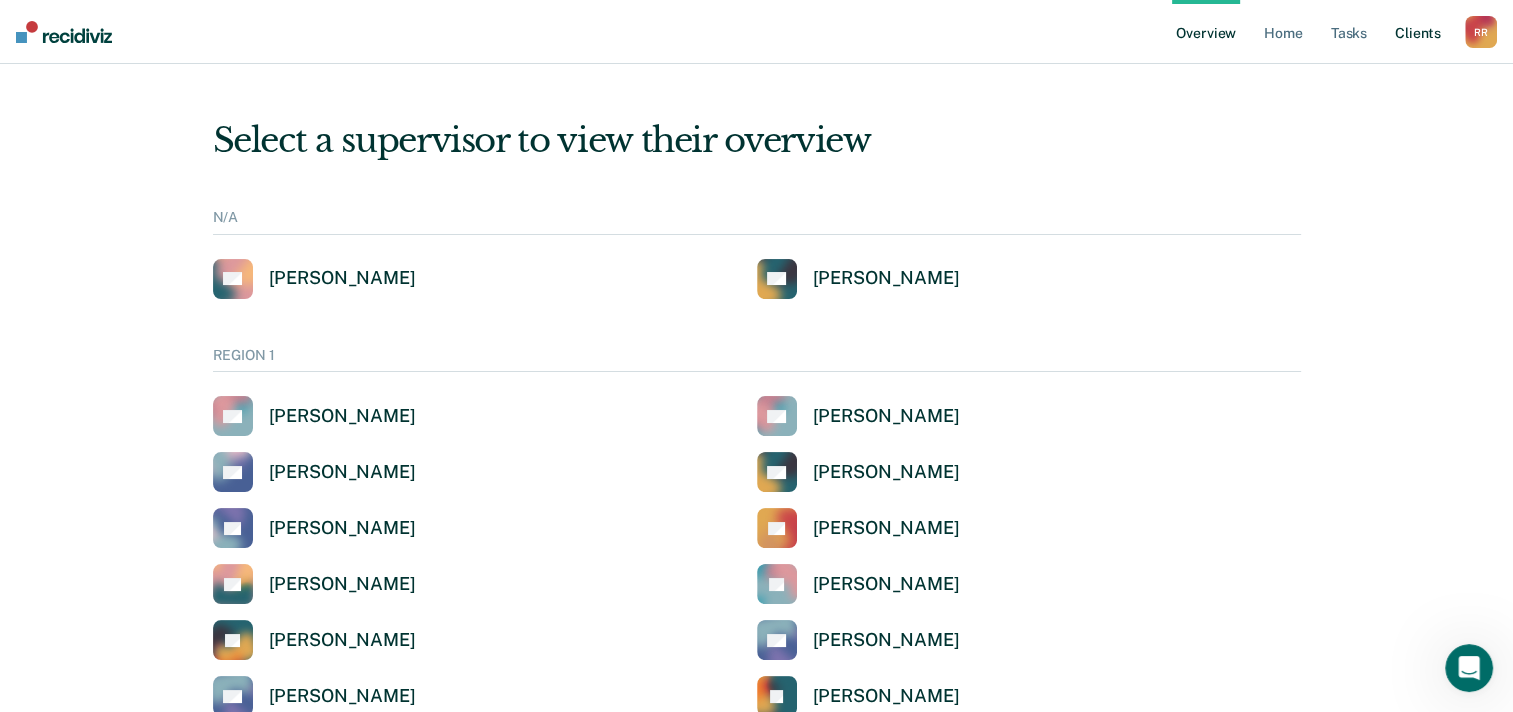 click on "Client s" at bounding box center (1418, 32) 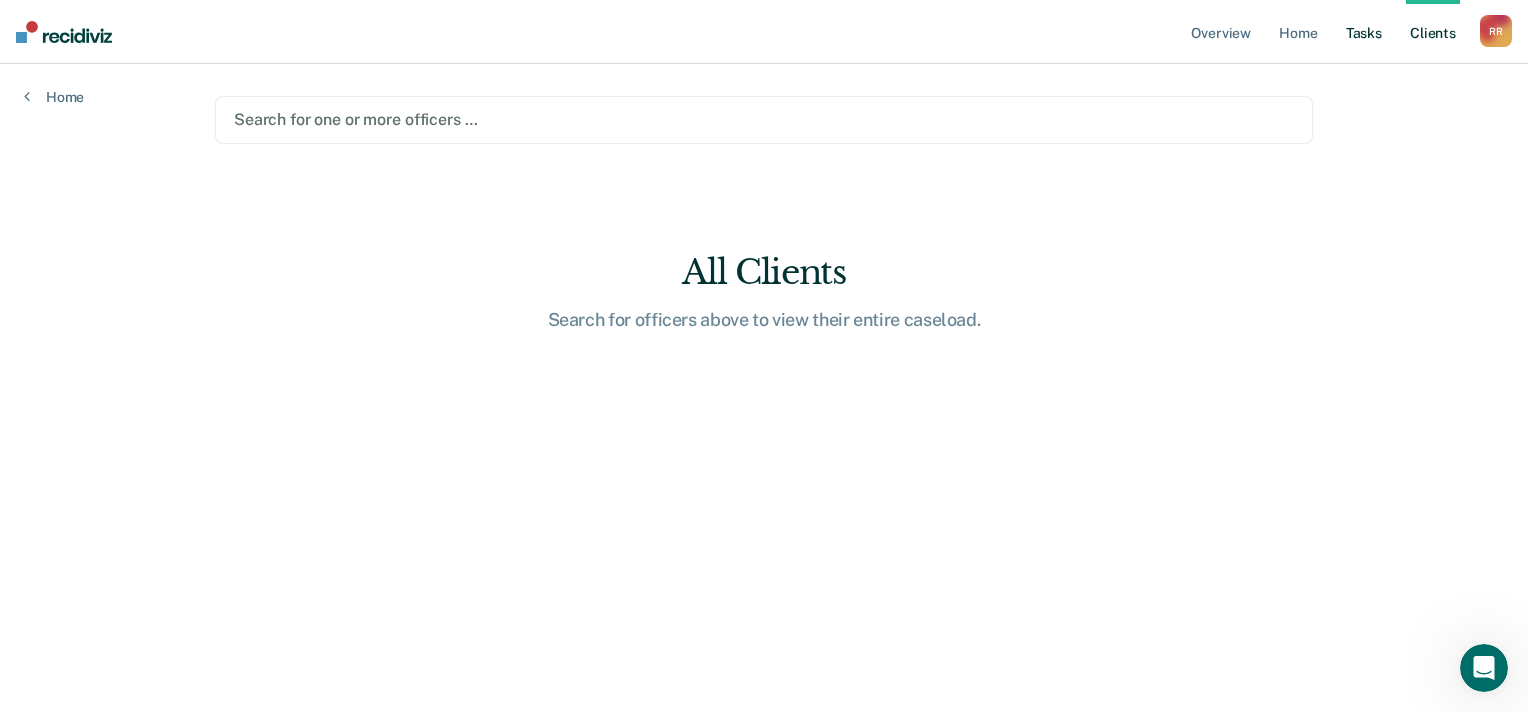 click on "Tasks" at bounding box center [1364, 32] 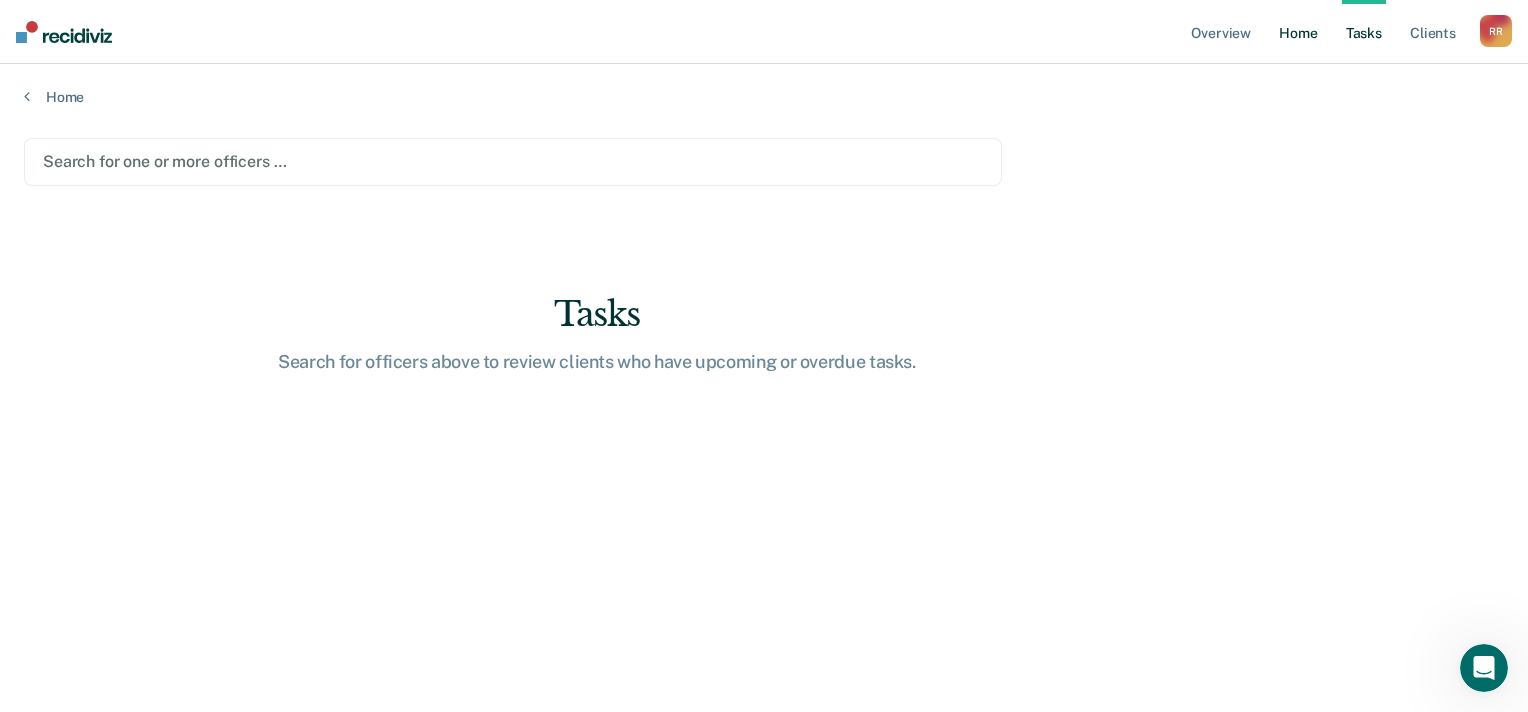 click on "Home" at bounding box center [1298, 32] 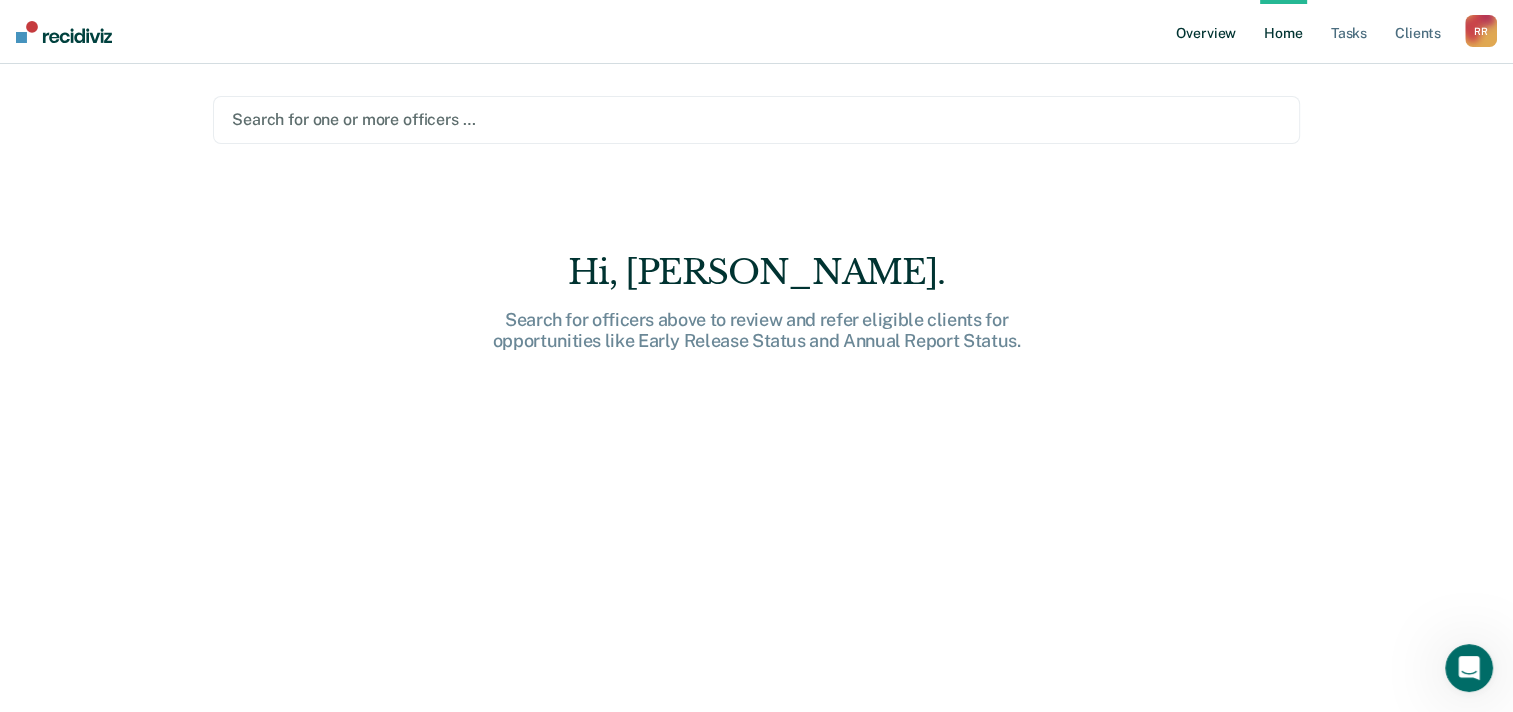 click on "Overview" at bounding box center [1206, 32] 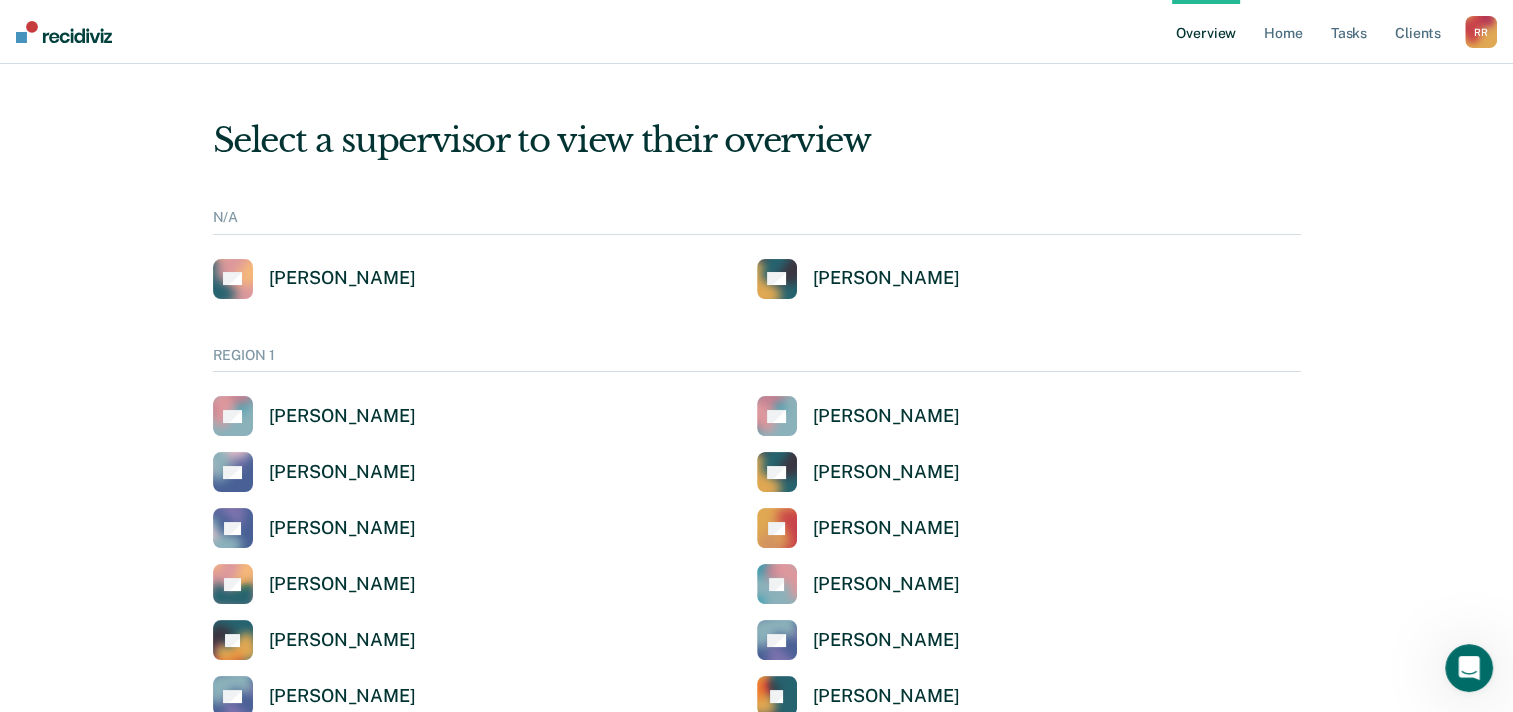 click on "R R" at bounding box center [1481, 32] 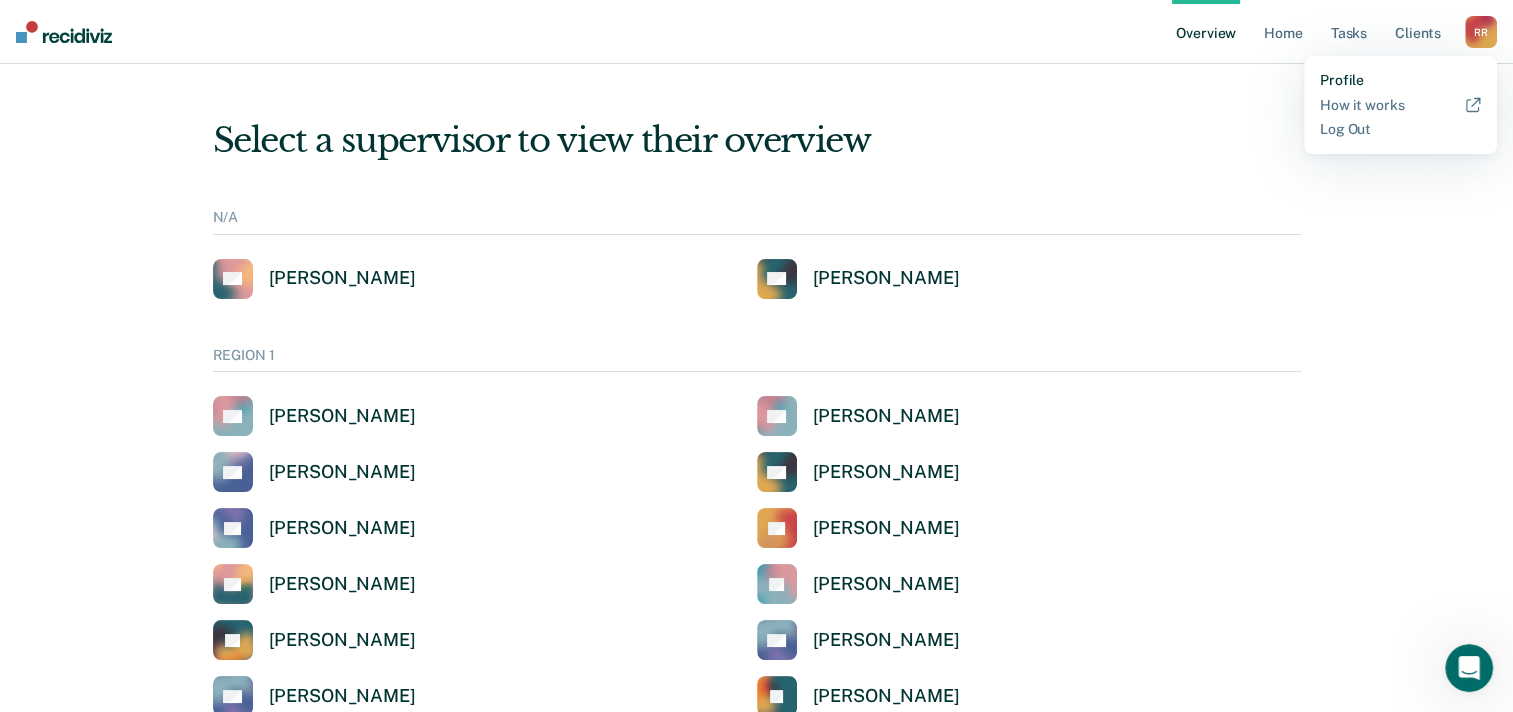 click on "Profile" at bounding box center [1400, 80] 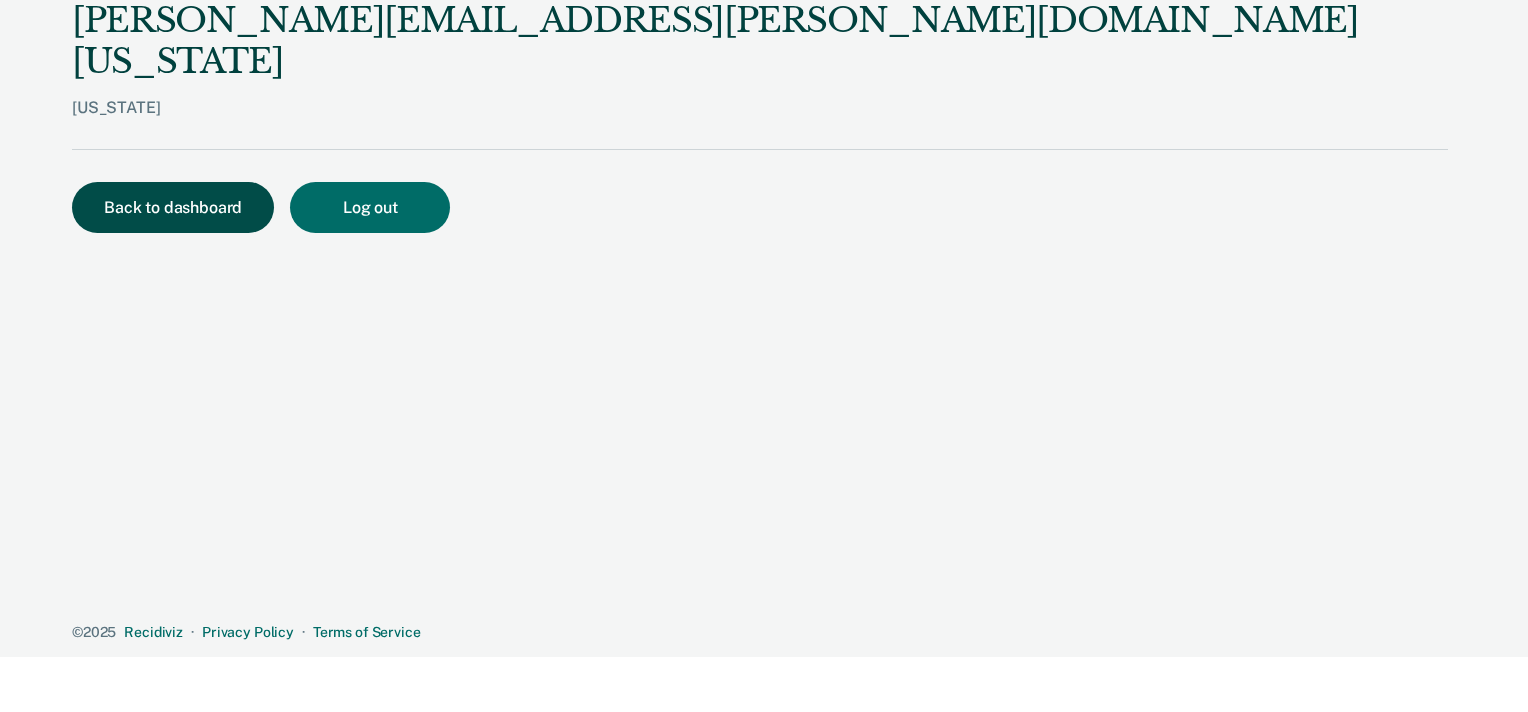 click on "Back to dashboard" at bounding box center [173, 207] 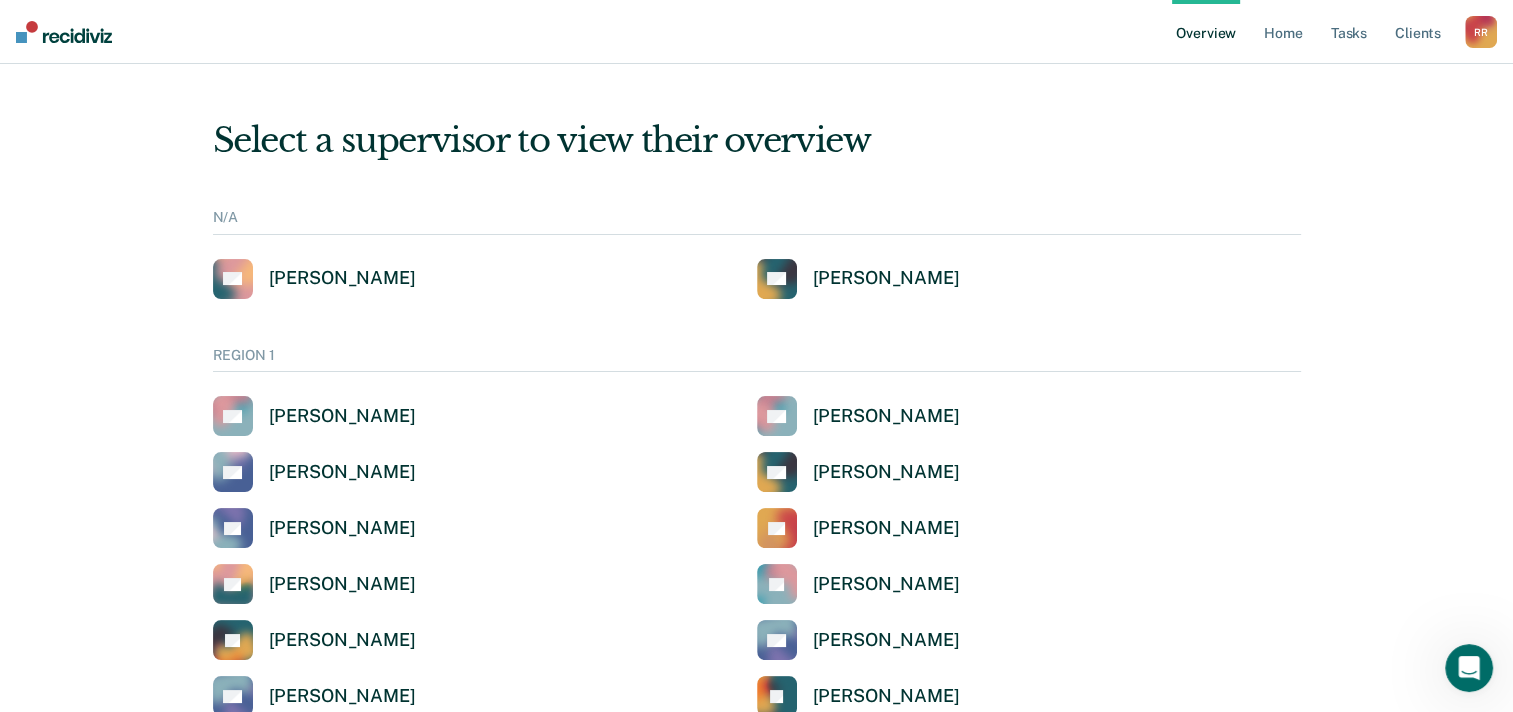 scroll, scrollTop: 0, scrollLeft: 0, axis: both 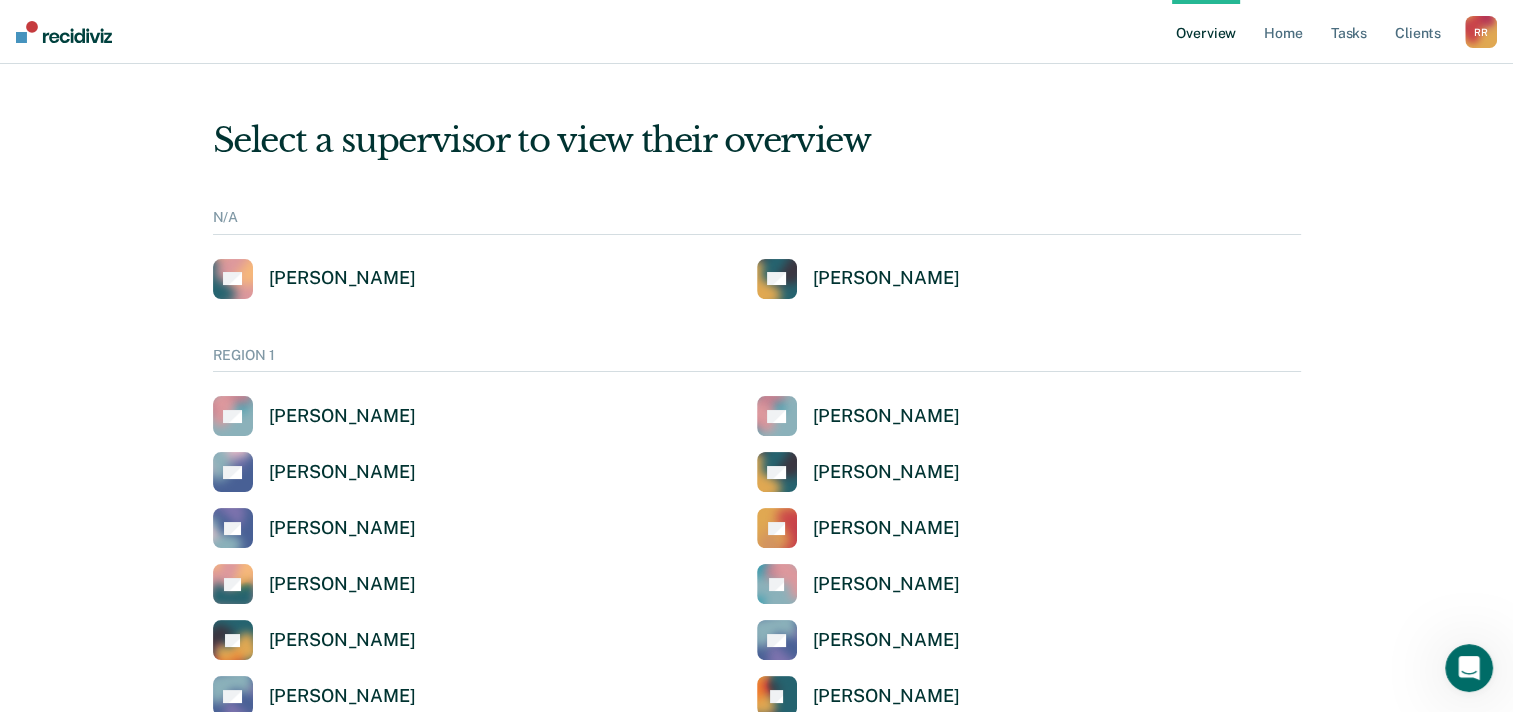 click 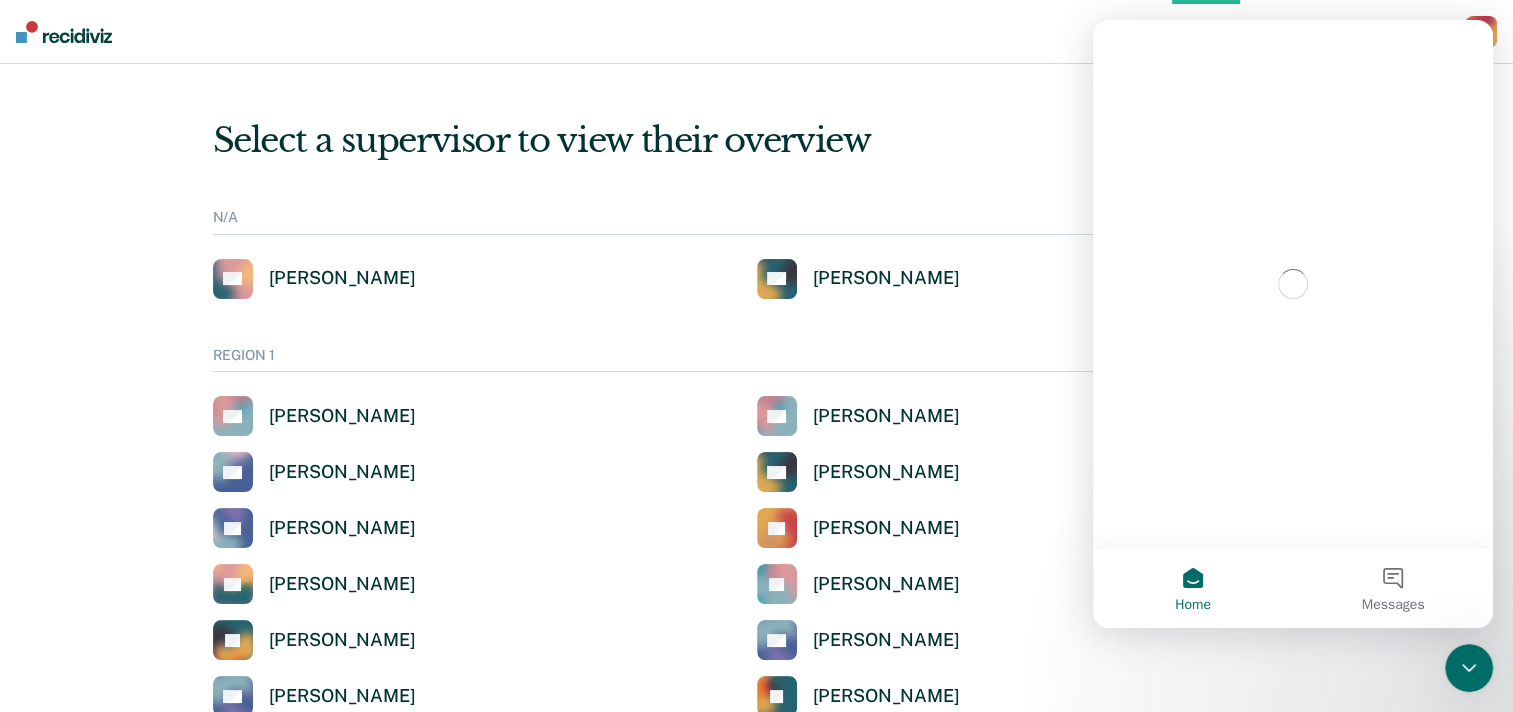 scroll, scrollTop: 0, scrollLeft: 0, axis: both 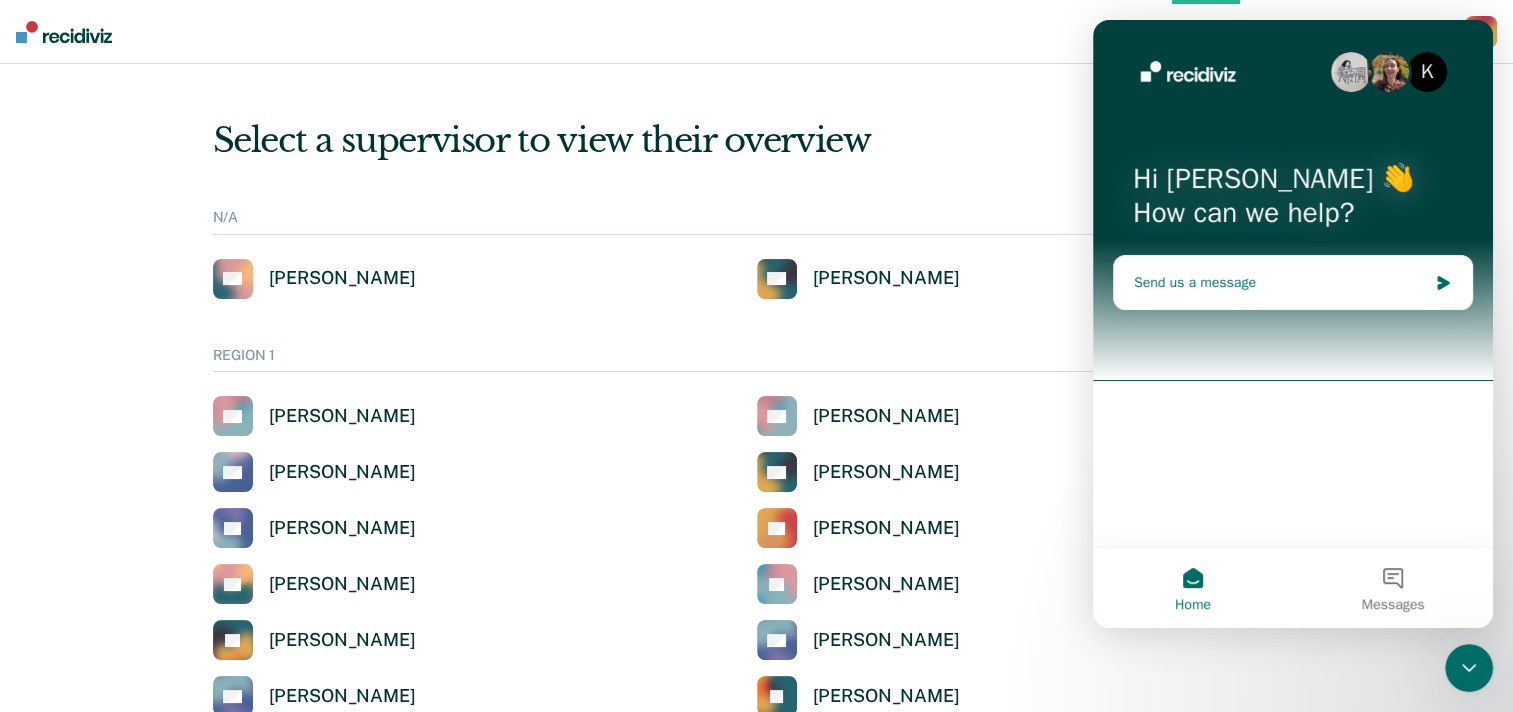 click on "Send us a message" at bounding box center (1280, 282) 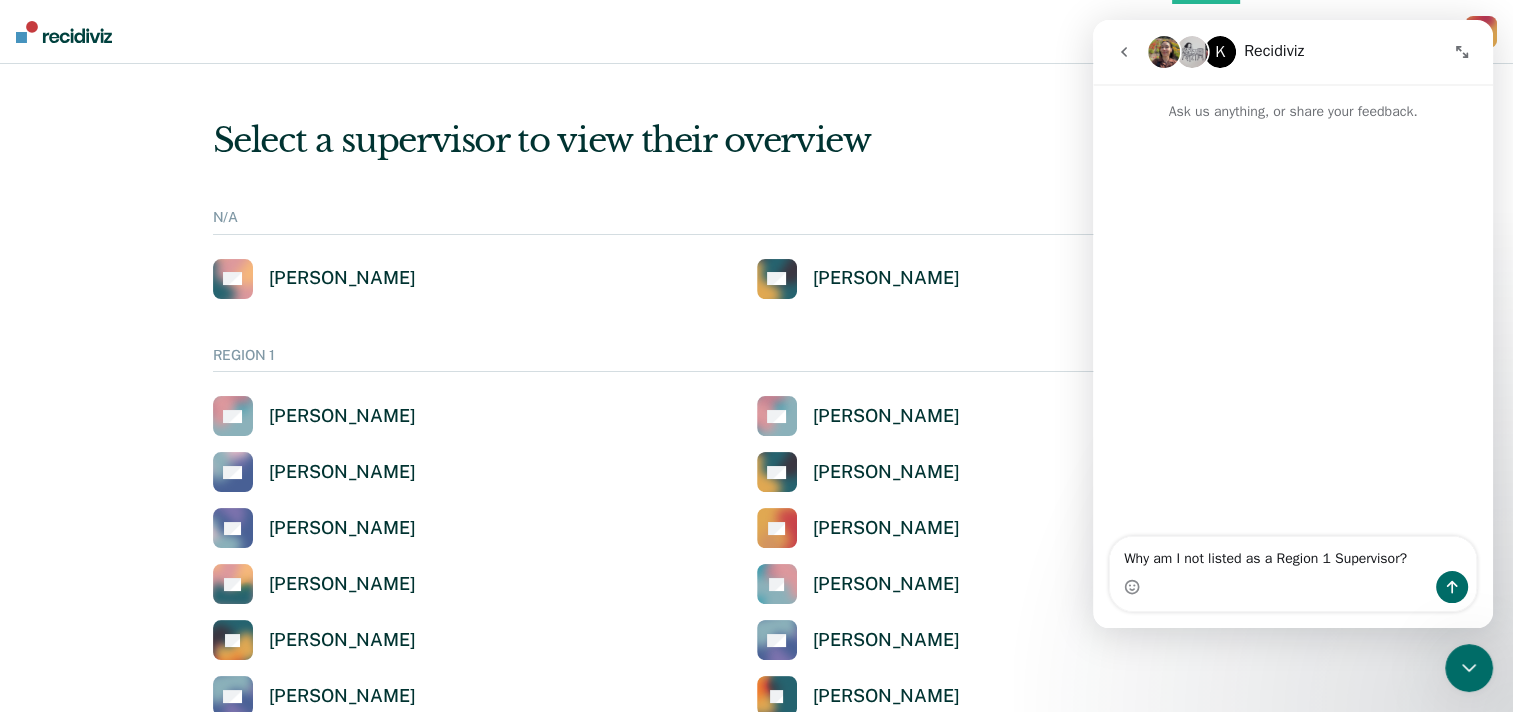 type on "Why am I not listed as a Region 1 Supervisor?" 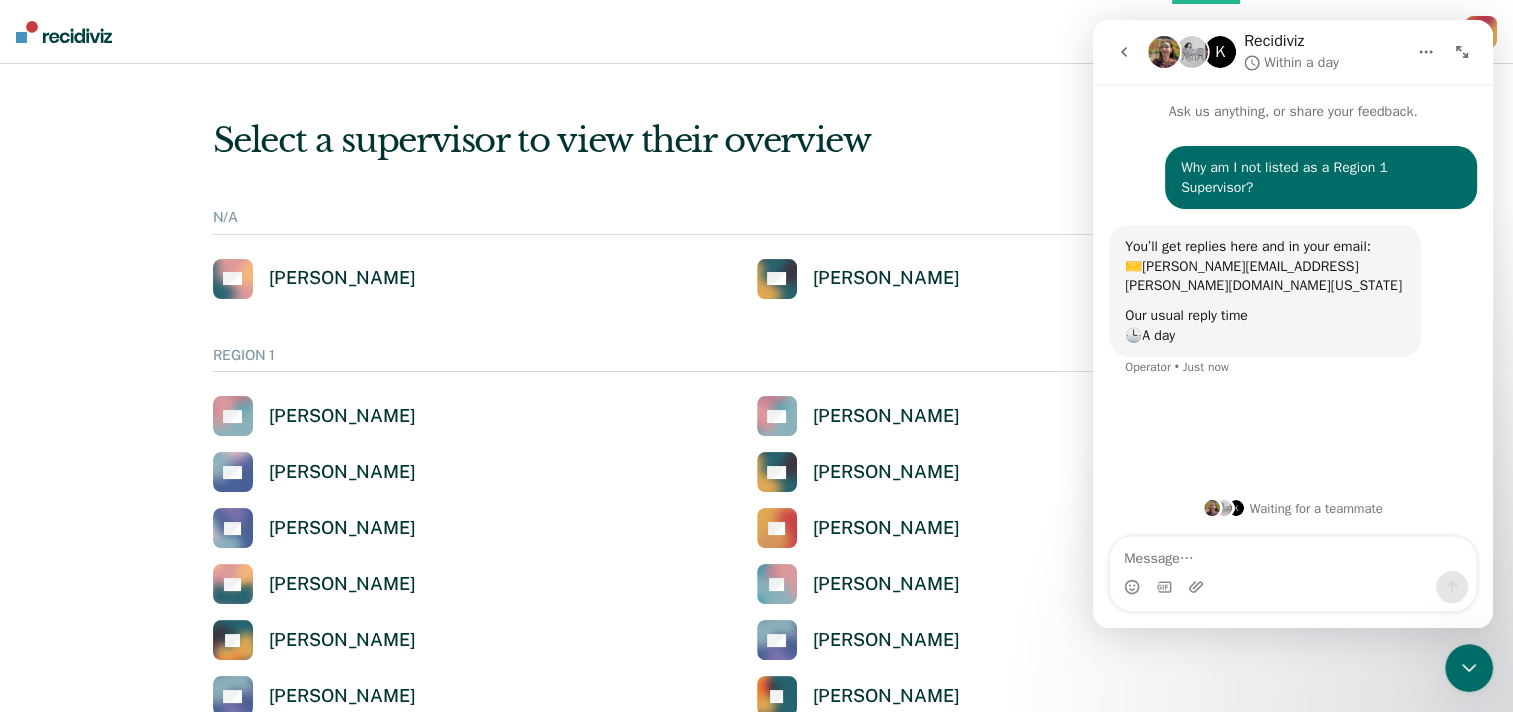 click on "Select a supervisor to view their overview N/A AB Alfred Barrera AC Ana Ceballos REGION 1 AS Alicia Sanchez AG Anabel Guy AR Anna Ronning-Batton AC Annetta Cagle AL Ashley Loftis CT Camelia Townsend ED Elissa Dent JD Jasmine Douglas JR Jeremy Robertson KB Kathleen Briones KB Kristina Bryan LJ Latisha Jones MH Megan Harper RN Rebecca Nitsche RK Robert Kimbro RG Rogerick Gill SB Shayla Broussard SW Sylvia Willis TB Tamiya Bridges REGION 2 AM Alfrida Moland AB Alyssa Barton AM Angel Martin AO Ann Oodo AS Ardenia Smith-Watson AW Audra Wellington BH Brittany Harris CC Candace Cherry CM Charles Morris CN Chinedu Nwanegbo CD Christina Dawkins CW Claxton Wright DP Darian Phillips DS David Sims DW Deasharea Winfield DW Deavon Williamson DC Denzel Chukwurah DW Derek Webb DW Dewal Wilson DW Donald Williams FF Felix Fontebo GB Gordon Brown HN Hoa Nguyen JM Jeremy Mcclain JF Jesus Faz JG Joshua Gelinas KV Karla Velazquez KL Kary Lindley KW Katreenia Wallace KA Kehinde Aiyegoro KS Kelley Simon KW Kenya Wade KT LL LE LM LO" at bounding box center (757, 3098) 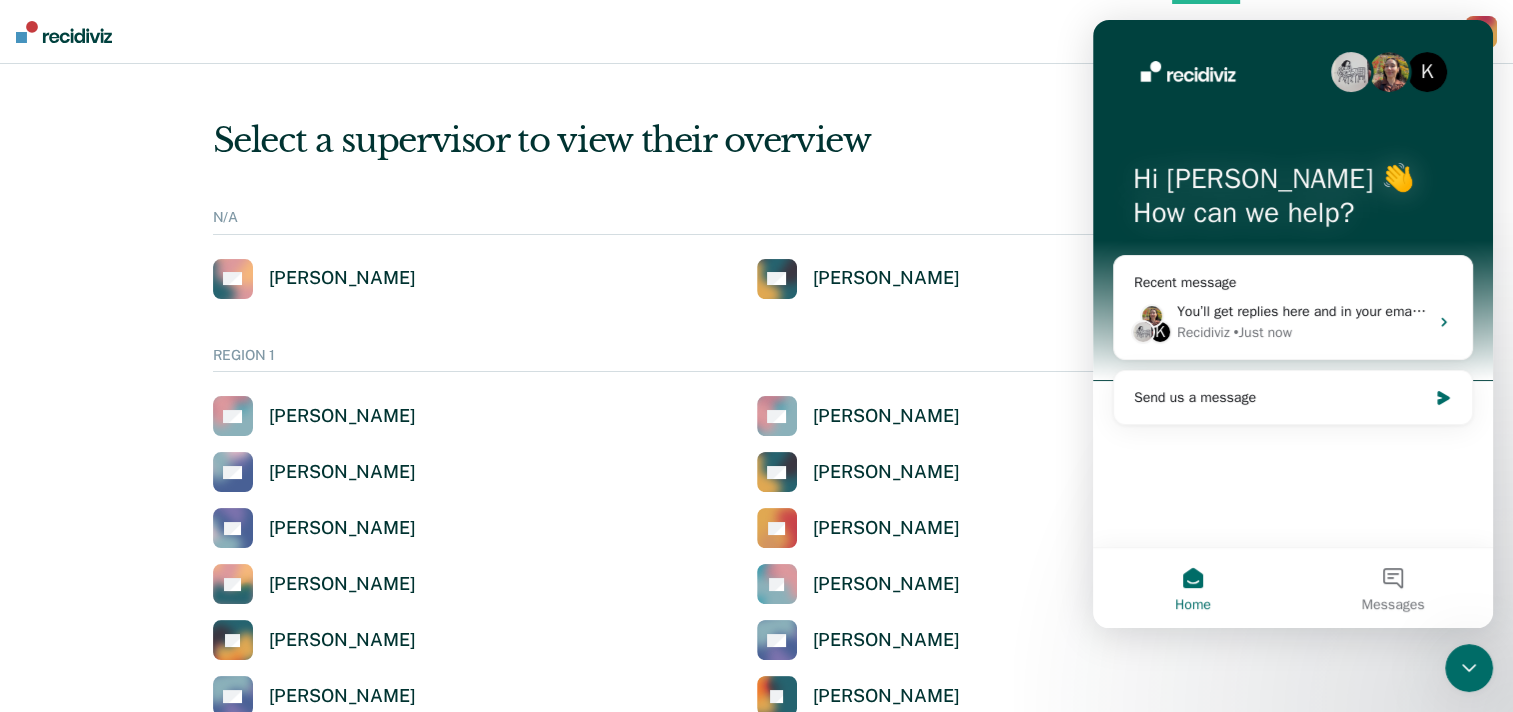 click on "Select a supervisor to view their overview" at bounding box center (757, 140) 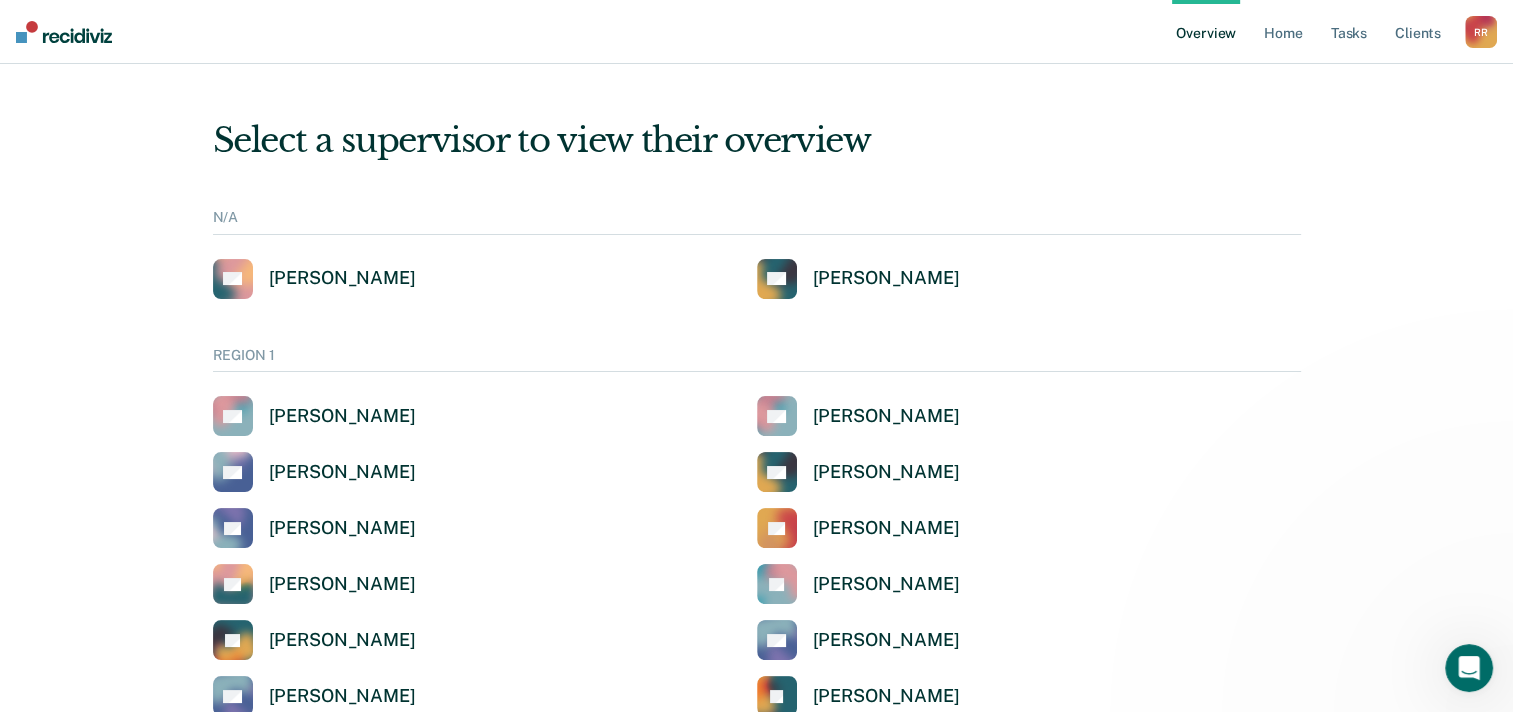 scroll, scrollTop: 0, scrollLeft: 0, axis: both 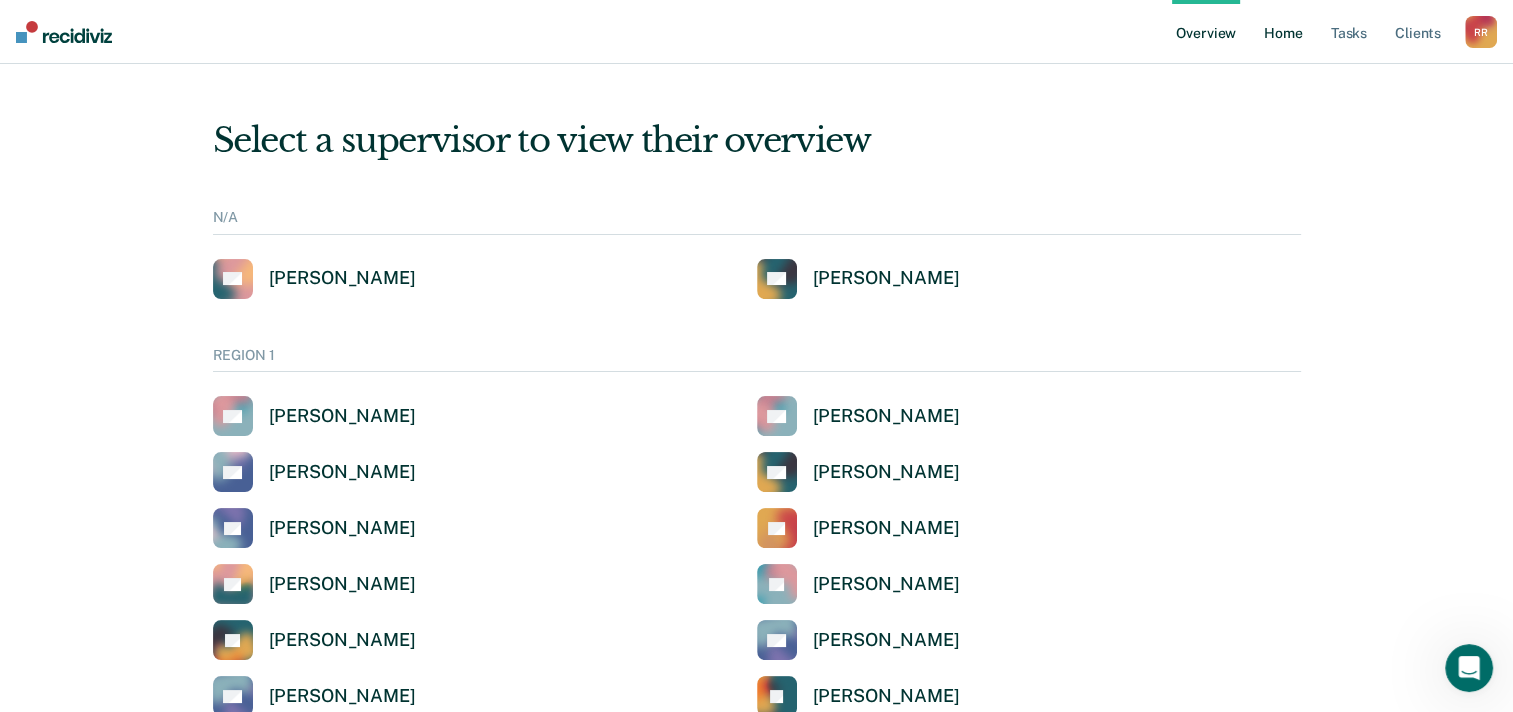 click on "Home" at bounding box center (1283, 32) 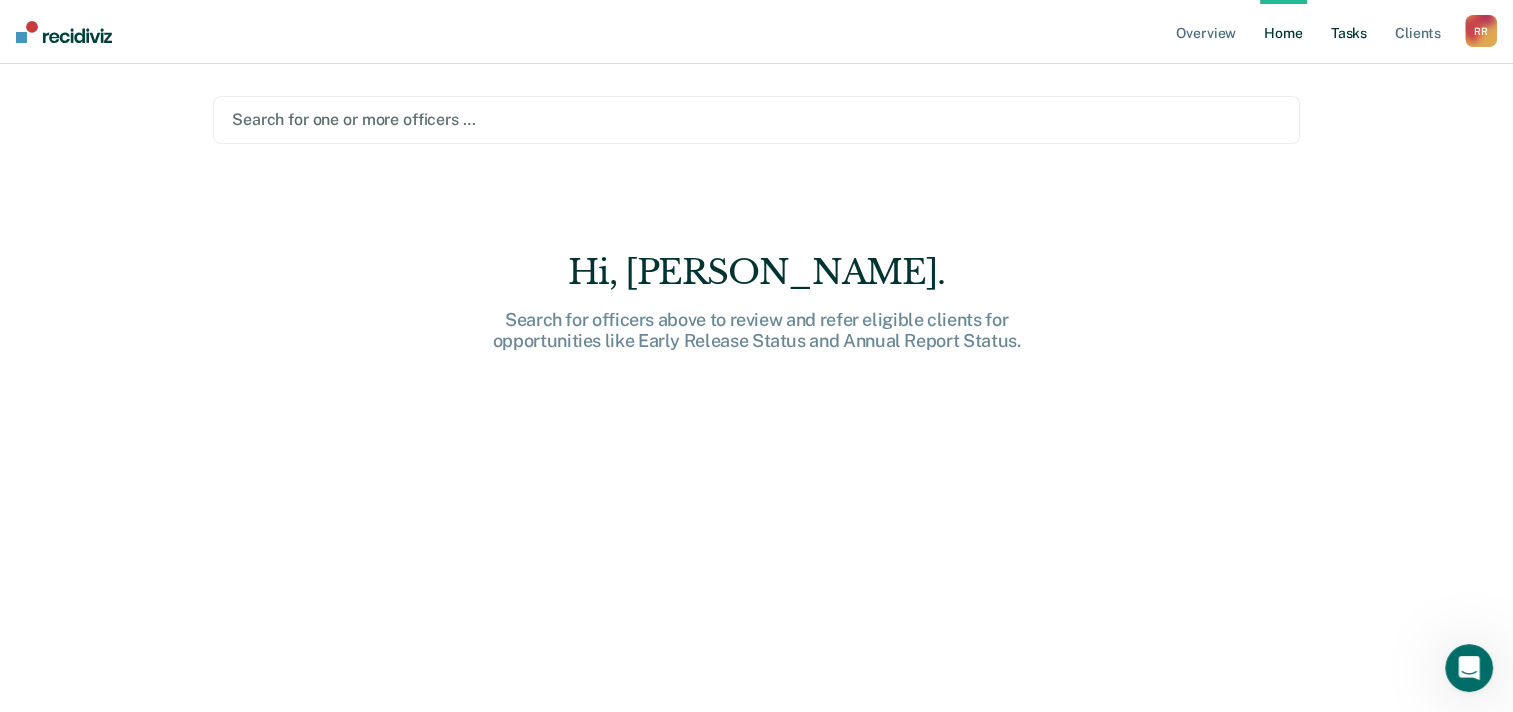 click on "Tasks" at bounding box center [1349, 32] 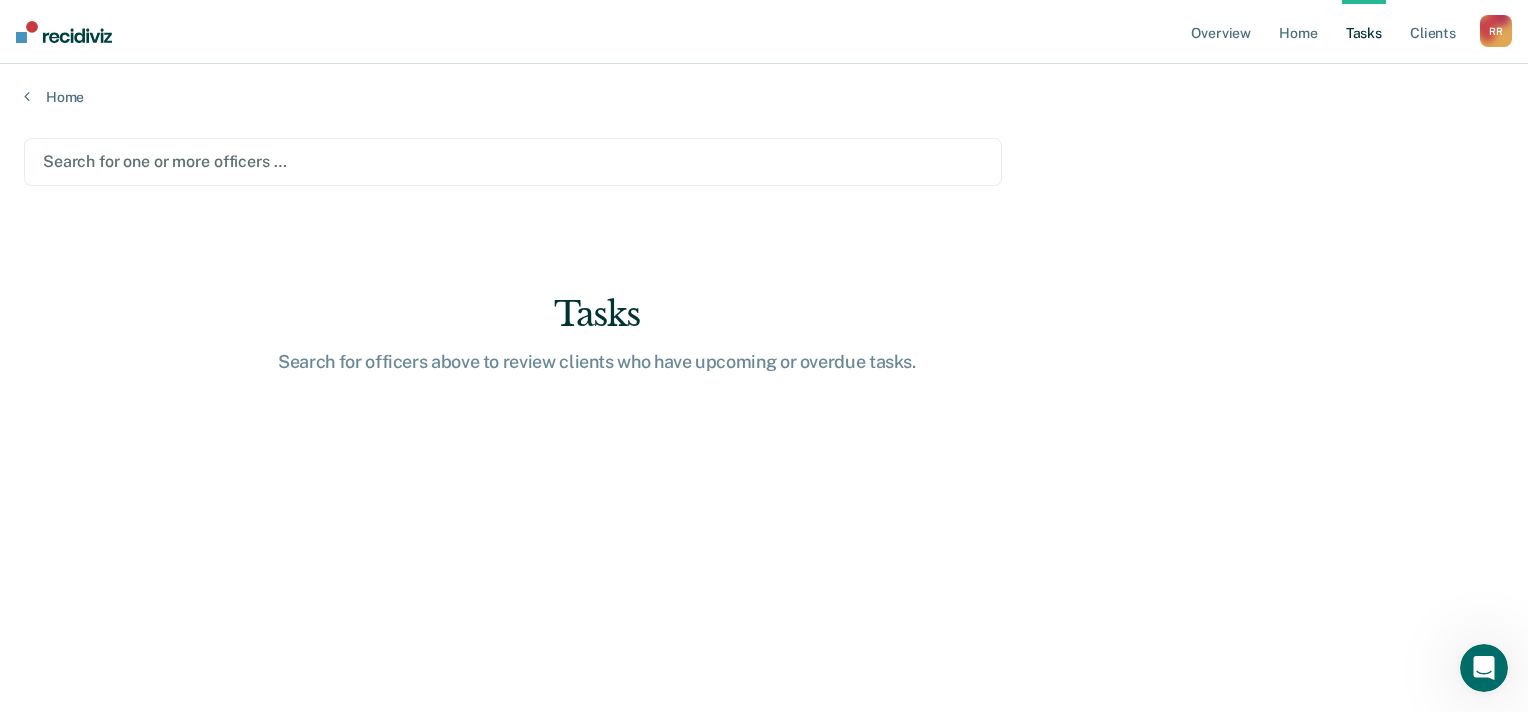click at bounding box center [513, 161] 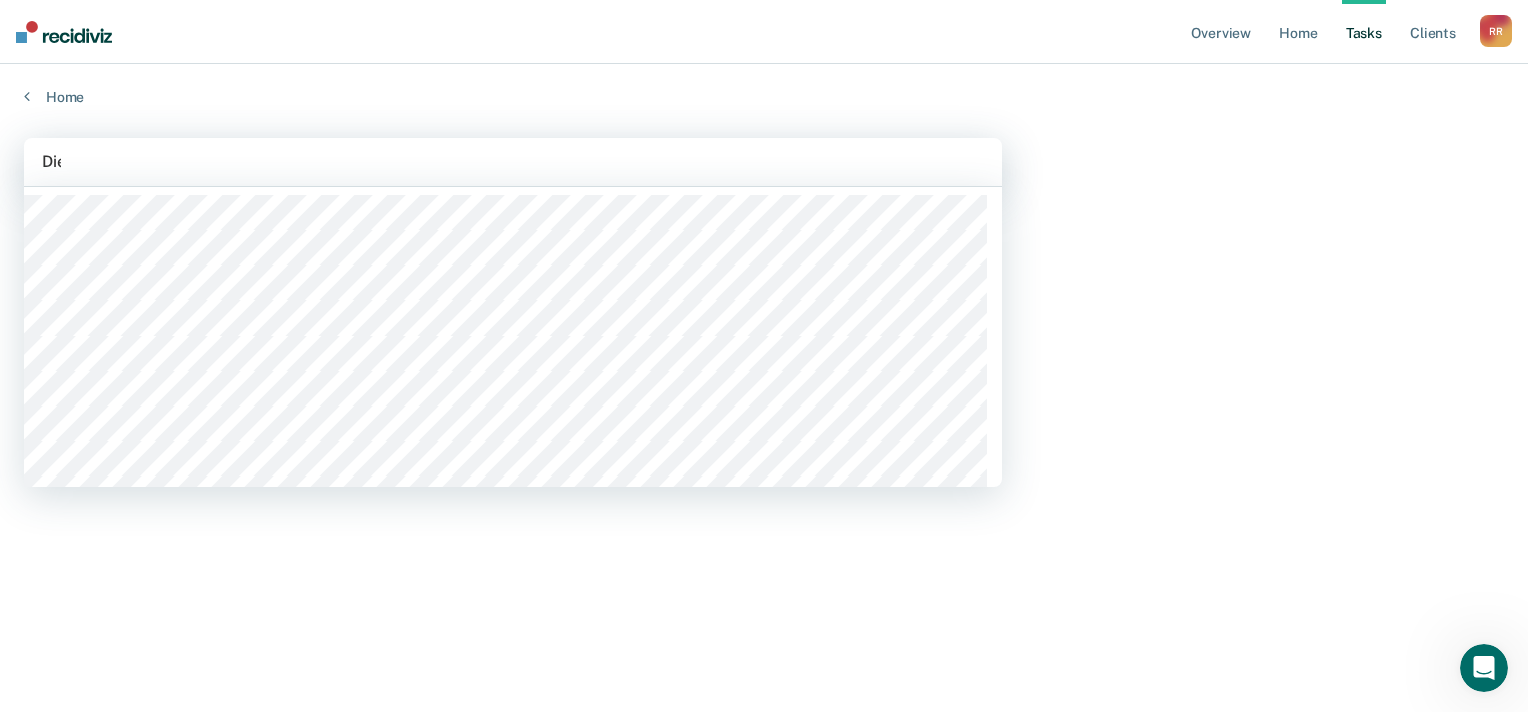 type on "Died" 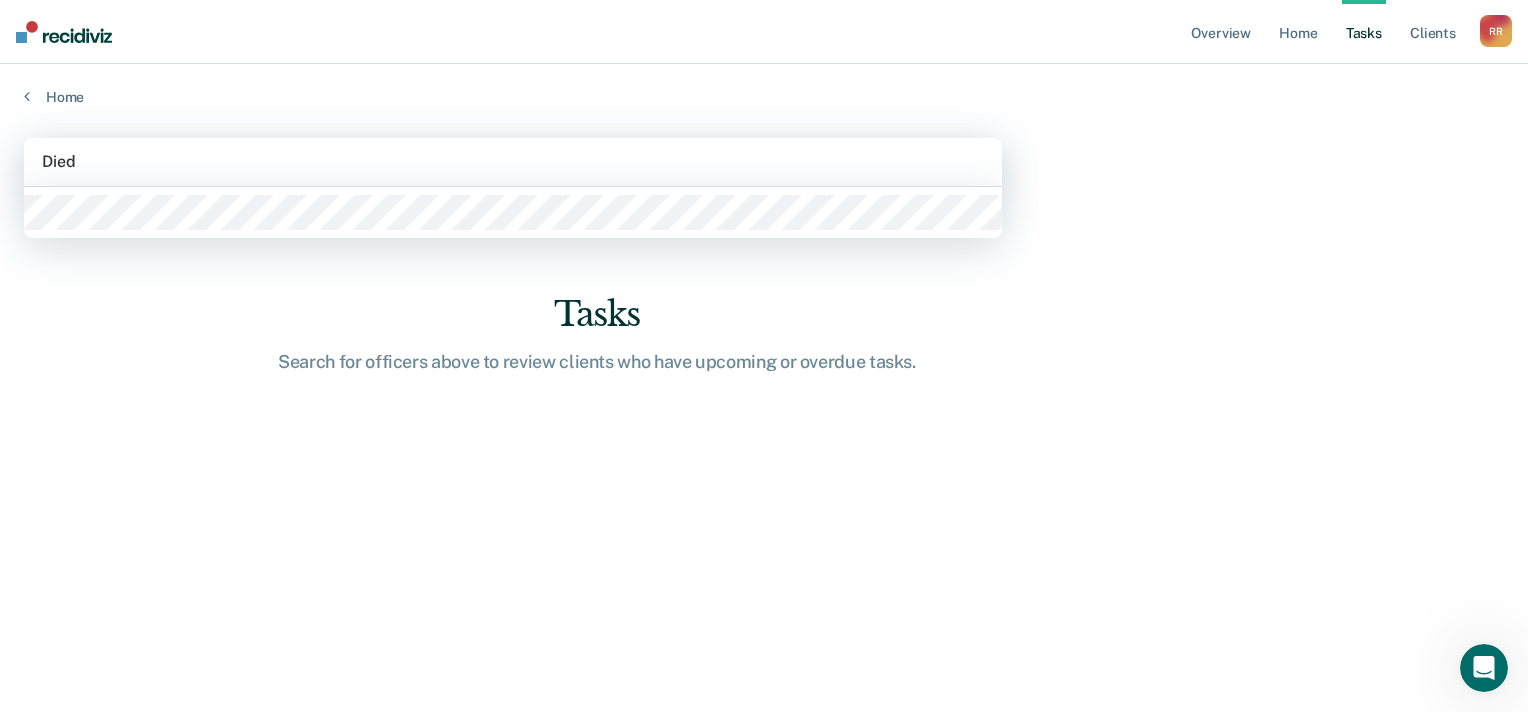 type 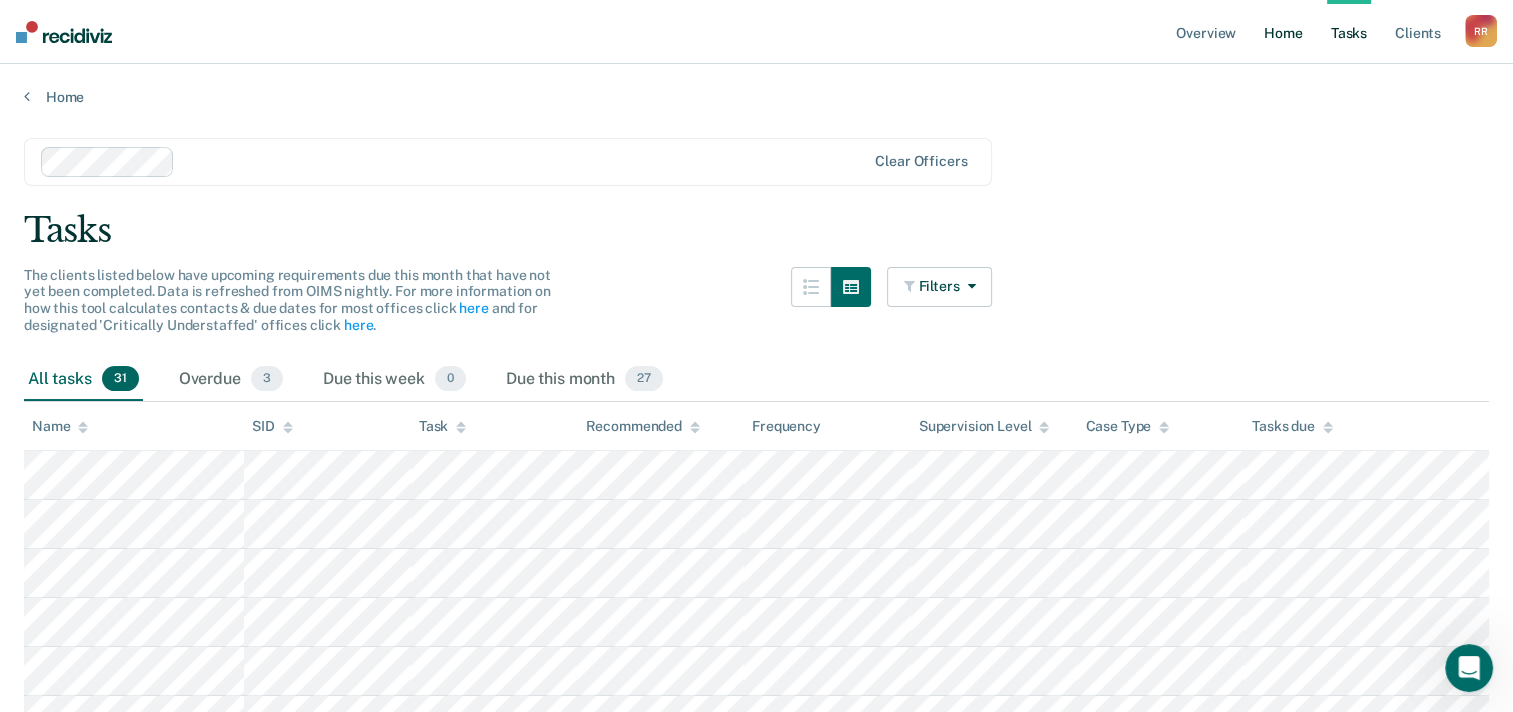 click on "Home" at bounding box center [1283, 32] 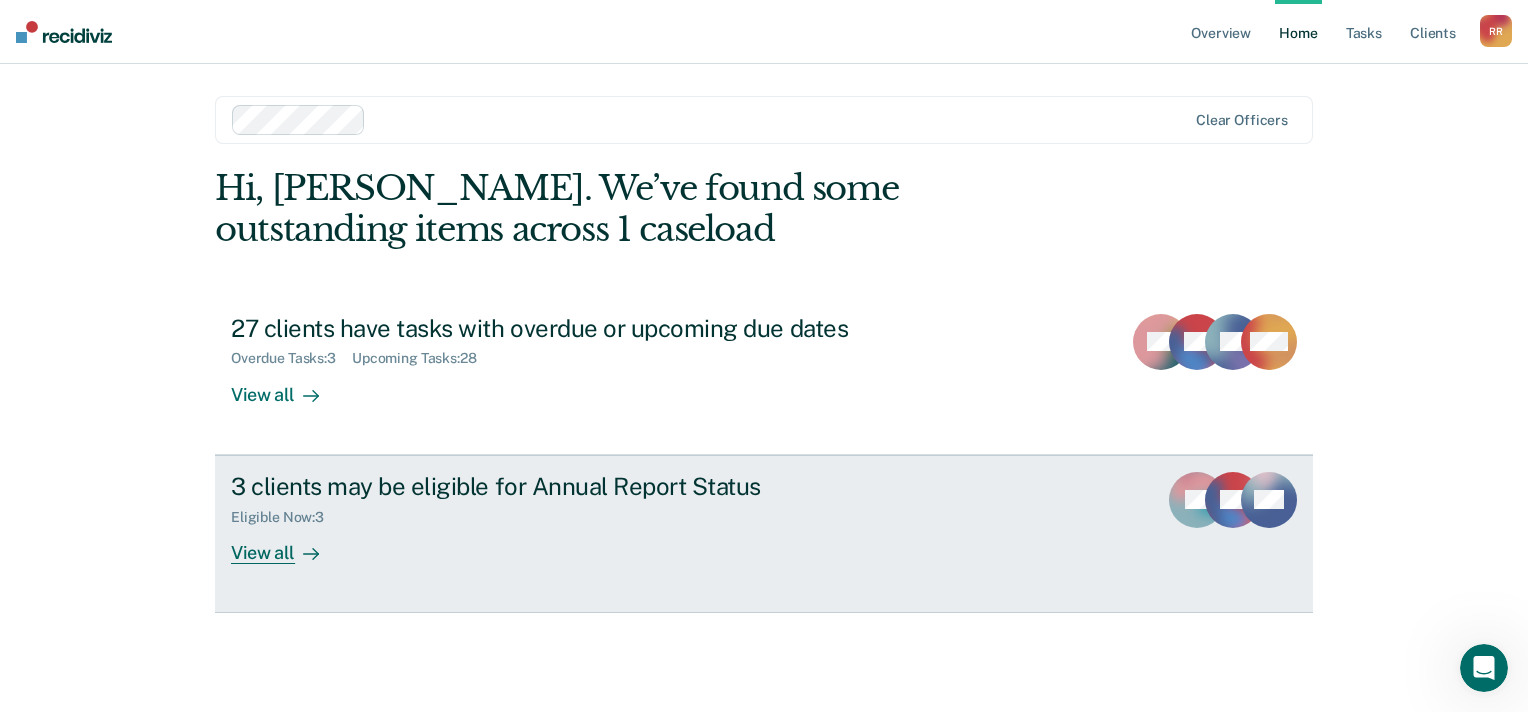 click on "3 clients may be eligible for Annual Report Status" at bounding box center [582, 486] 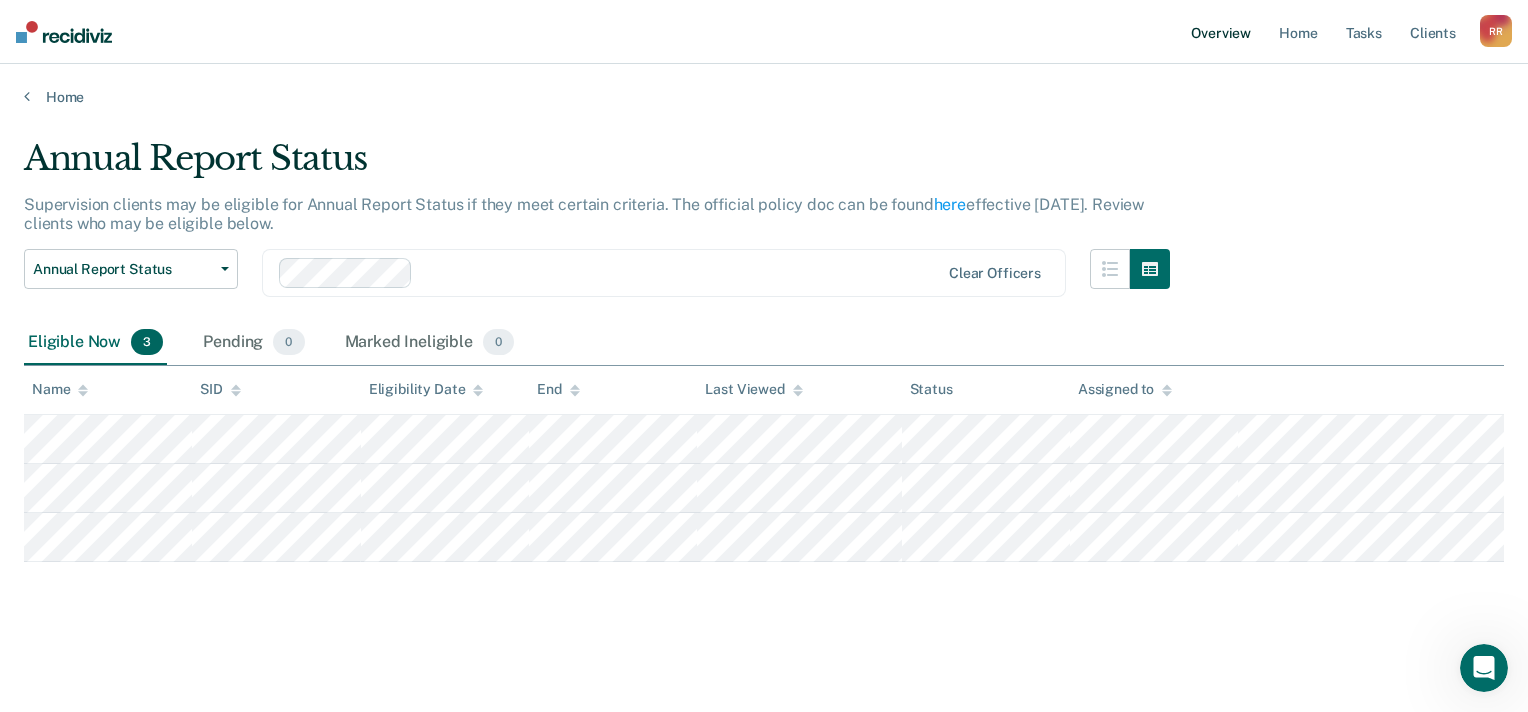 click on "Overview" at bounding box center (1221, 32) 